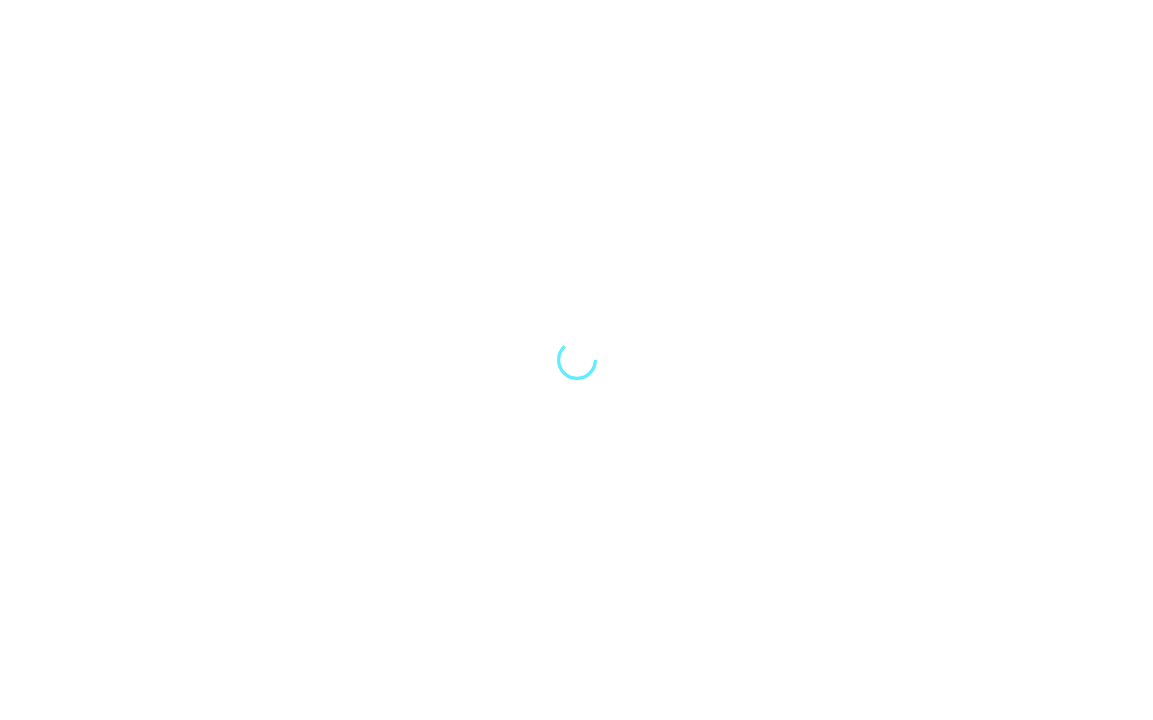 scroll, scrollTop: 0, scrollLeft: 0, axis: both 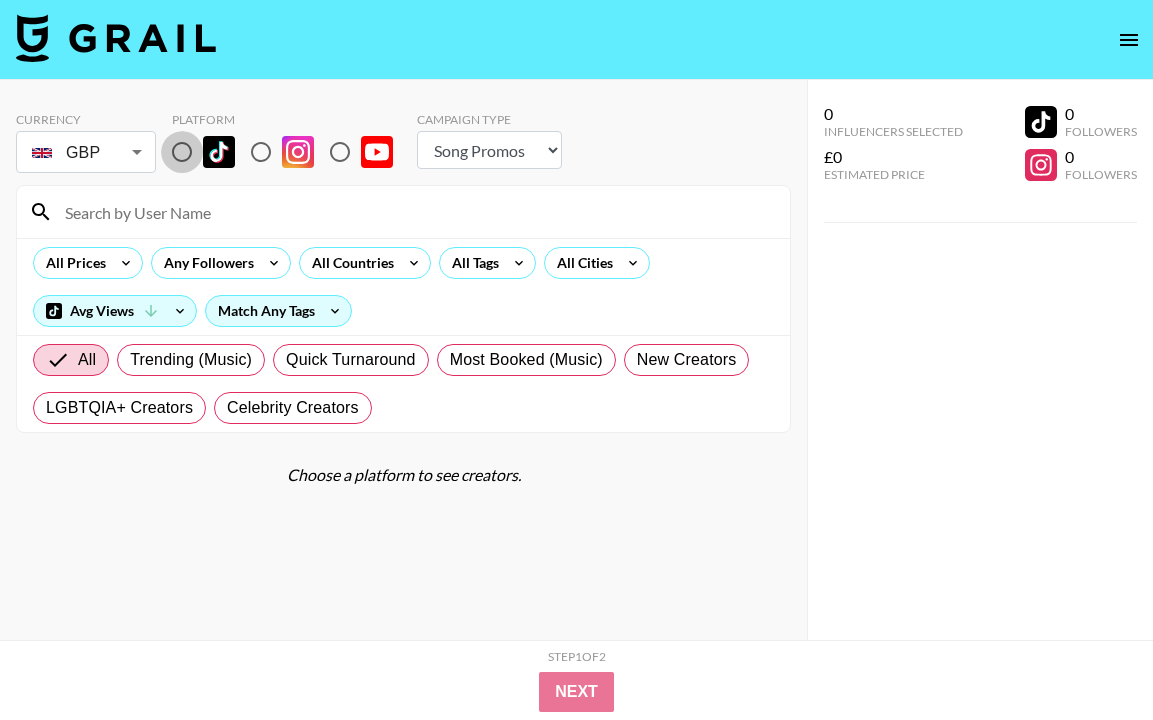 click at bounding box center (182, 152) 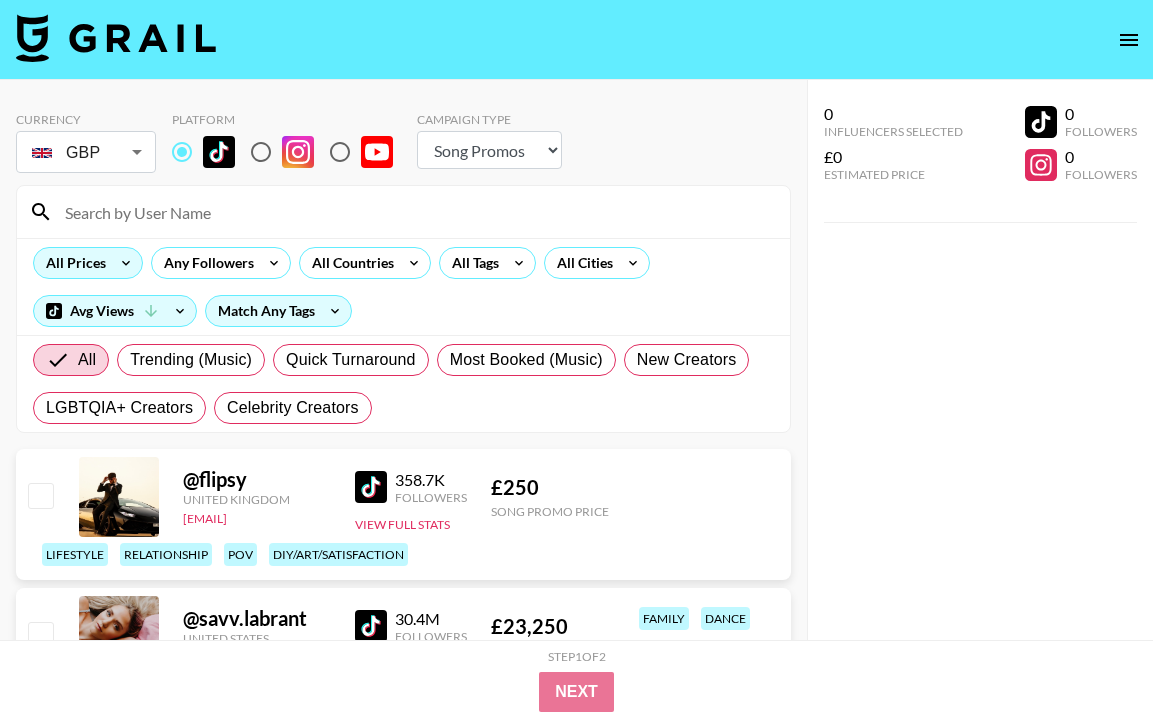 click 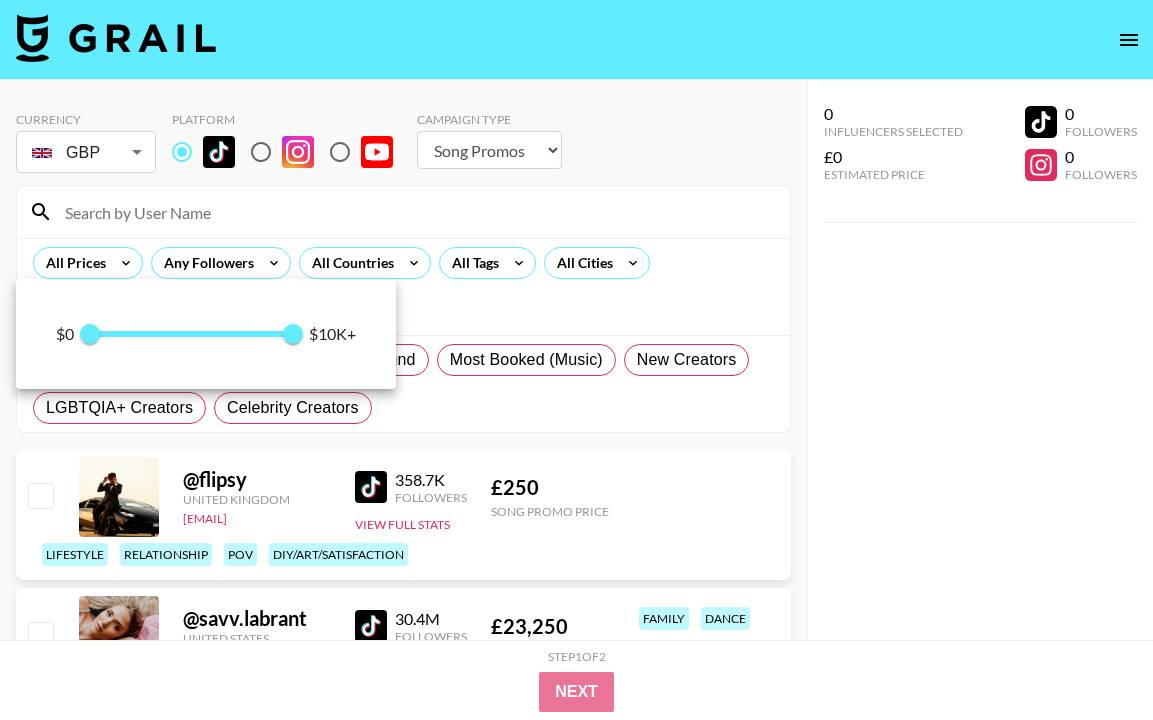 click at bounding box center (576, 360) 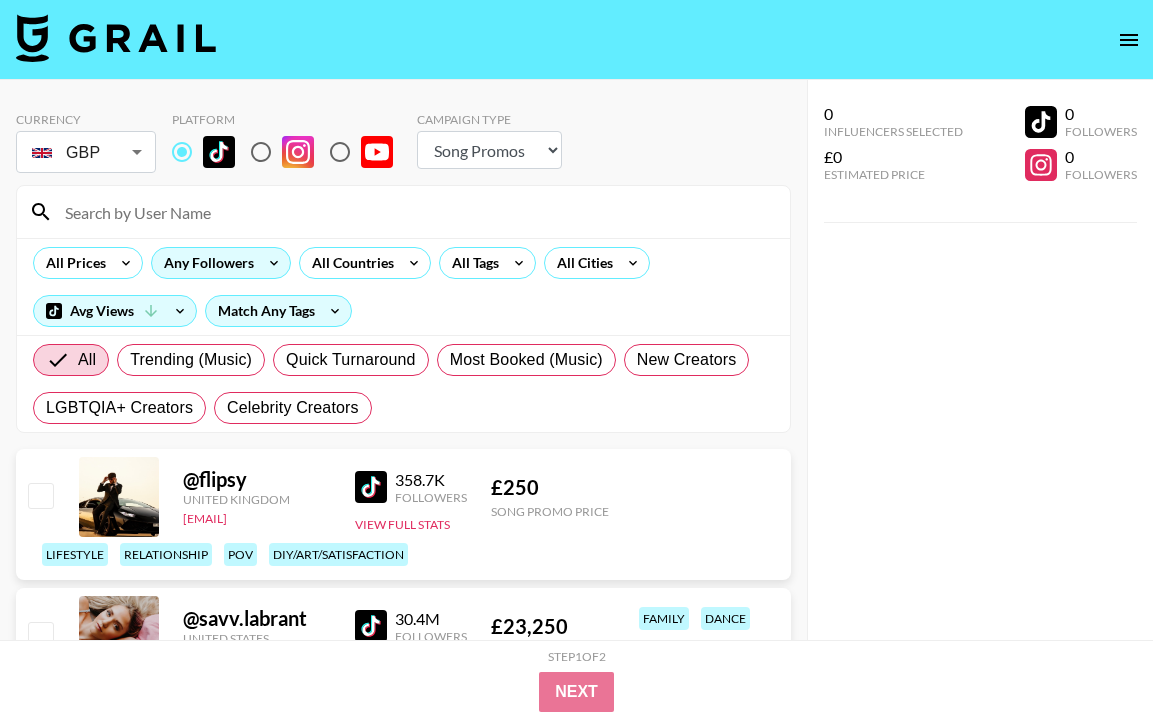 click on "Any Followers" at bounding box center [205, 263] 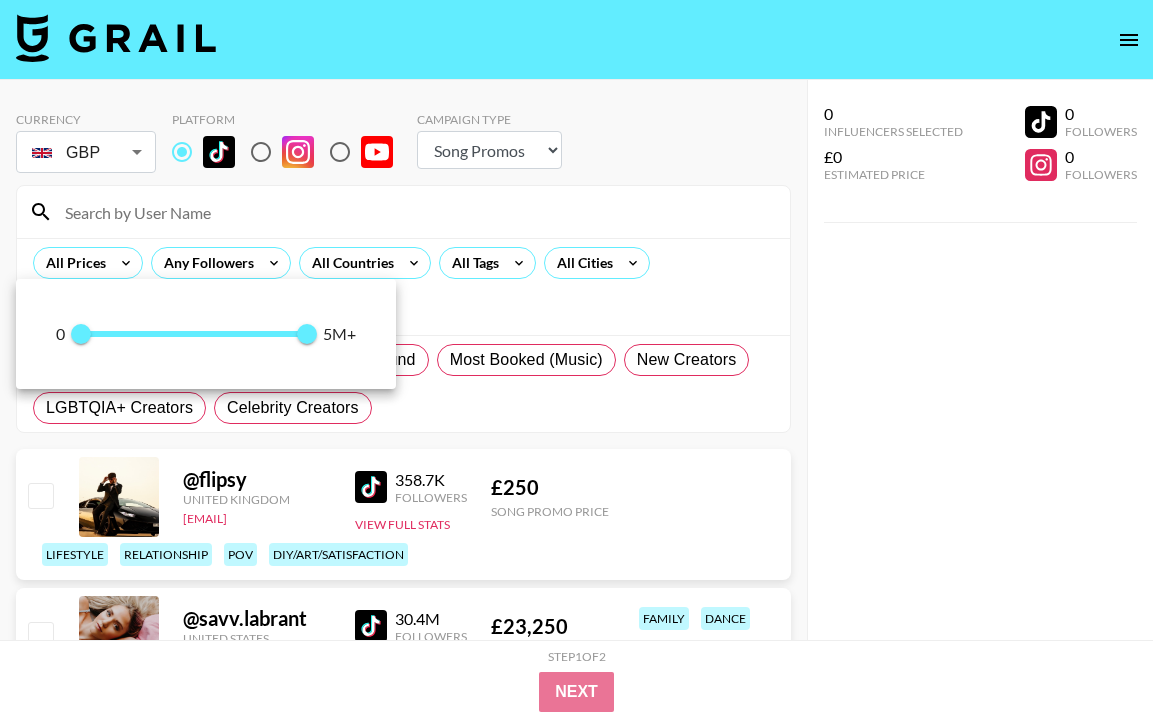click at bounding box center (576, 360) 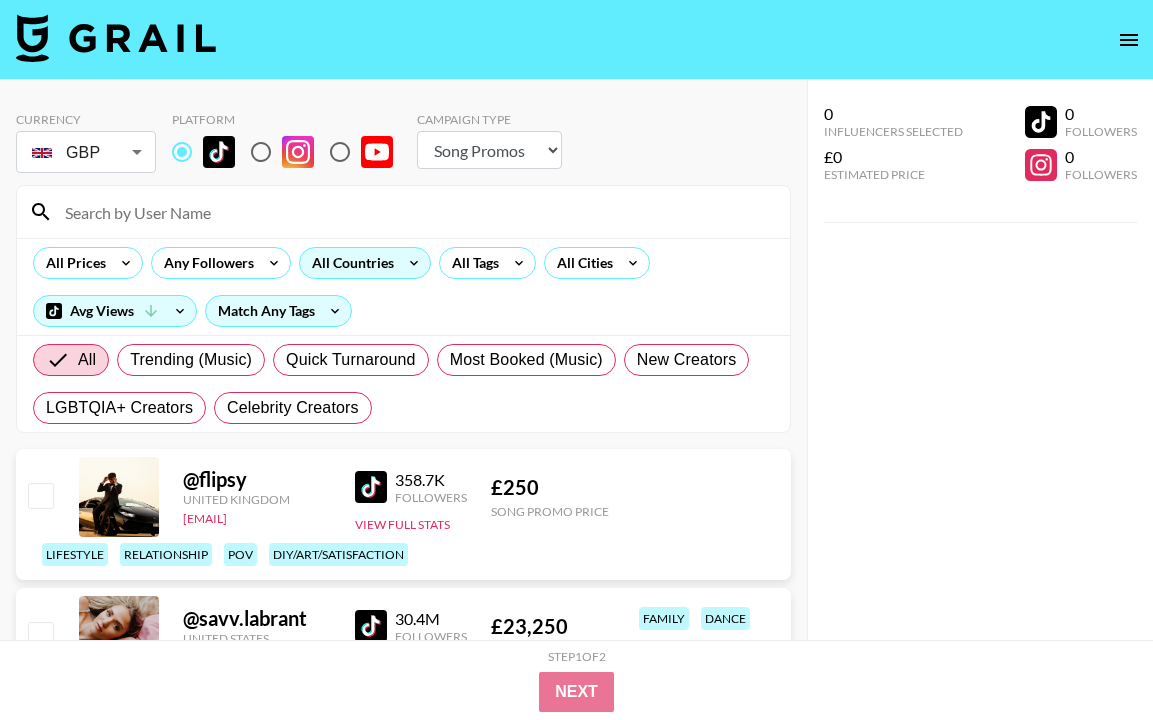 click on "All Countries" at bounding box center (349, 263) 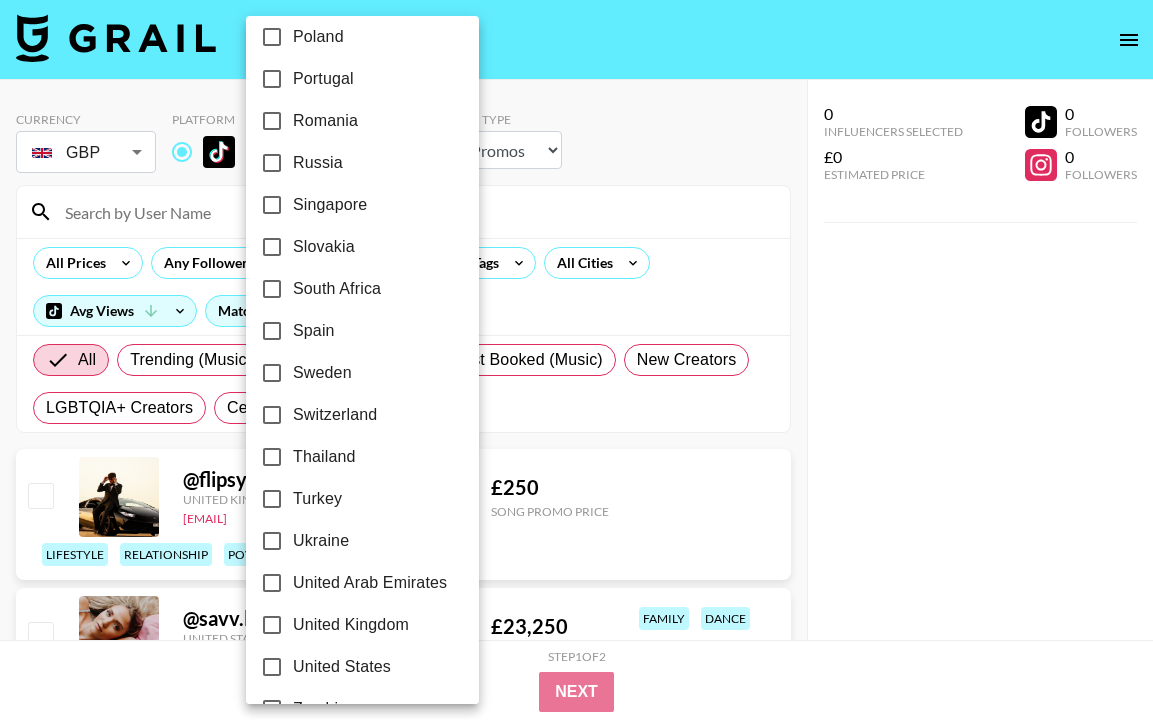 scroll, scrollTop: 1612, scrollLeft: 0, axis: vertical 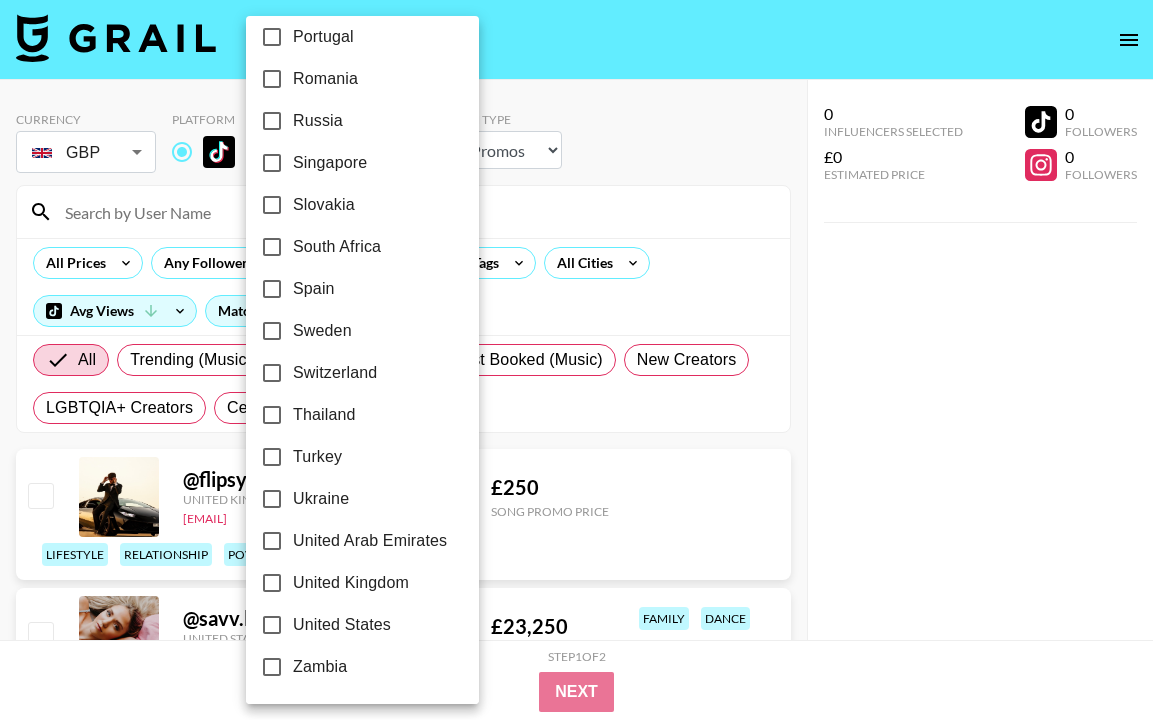 click on "United Kingdom" at bounding box center (351, 583) 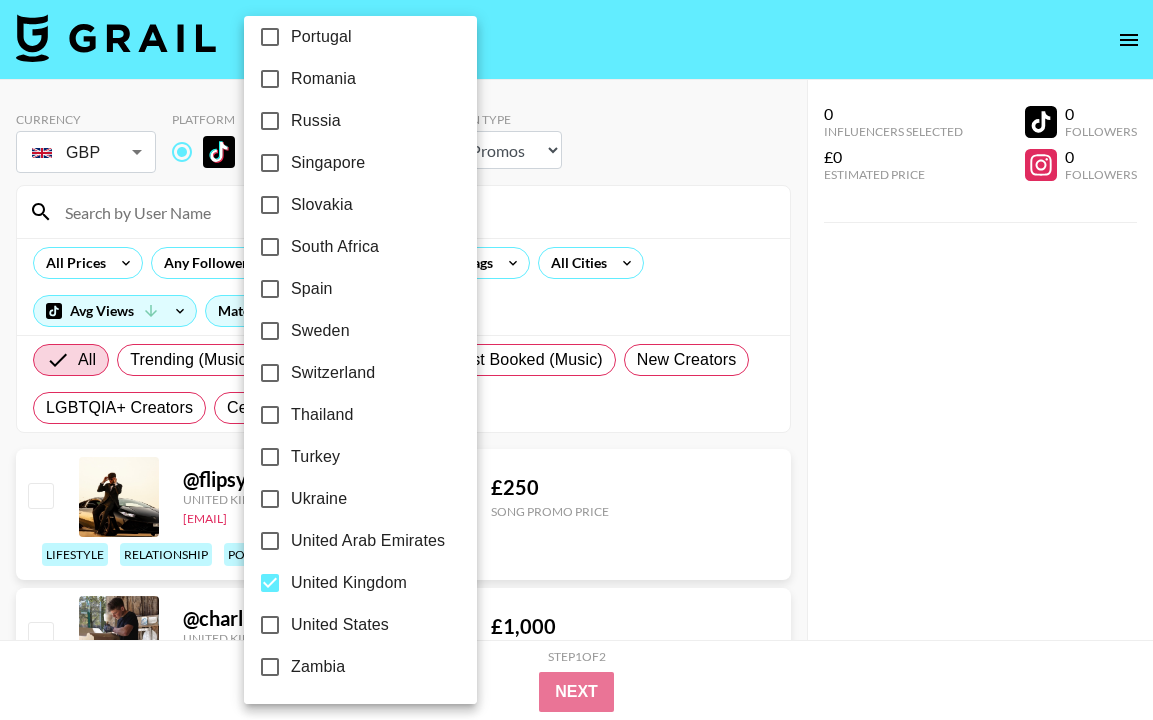 click at bounding box center [576, 360] 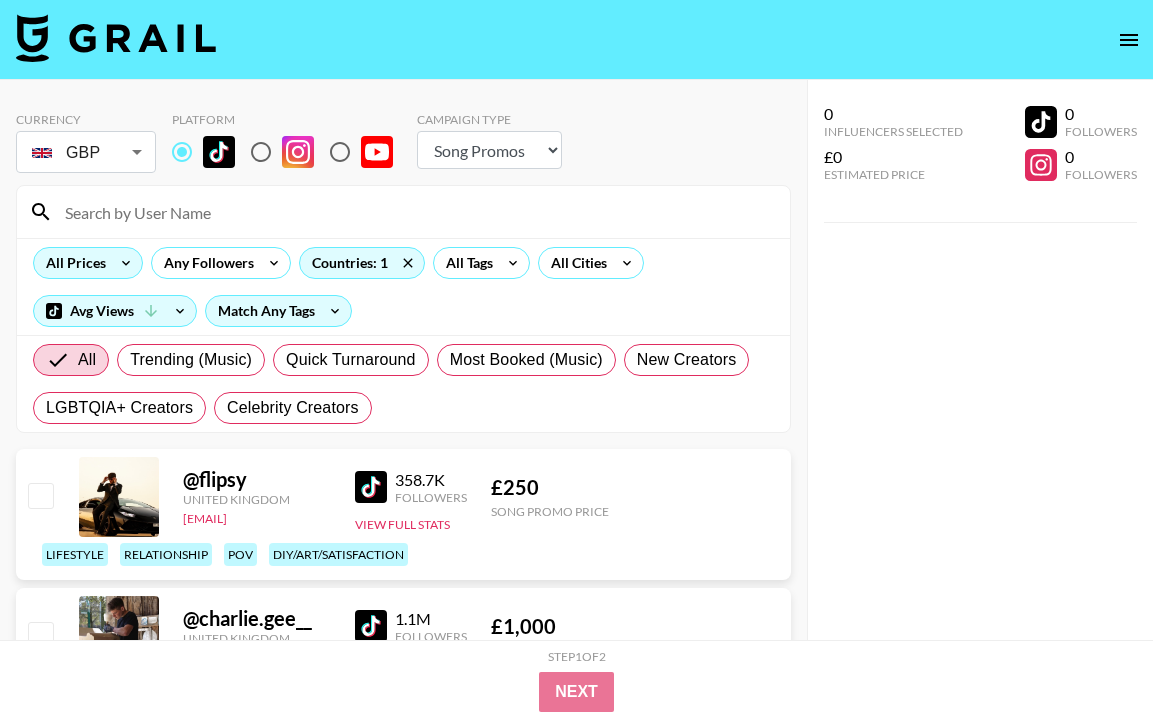 click on "All Prices" at bounding box center (72, 263) 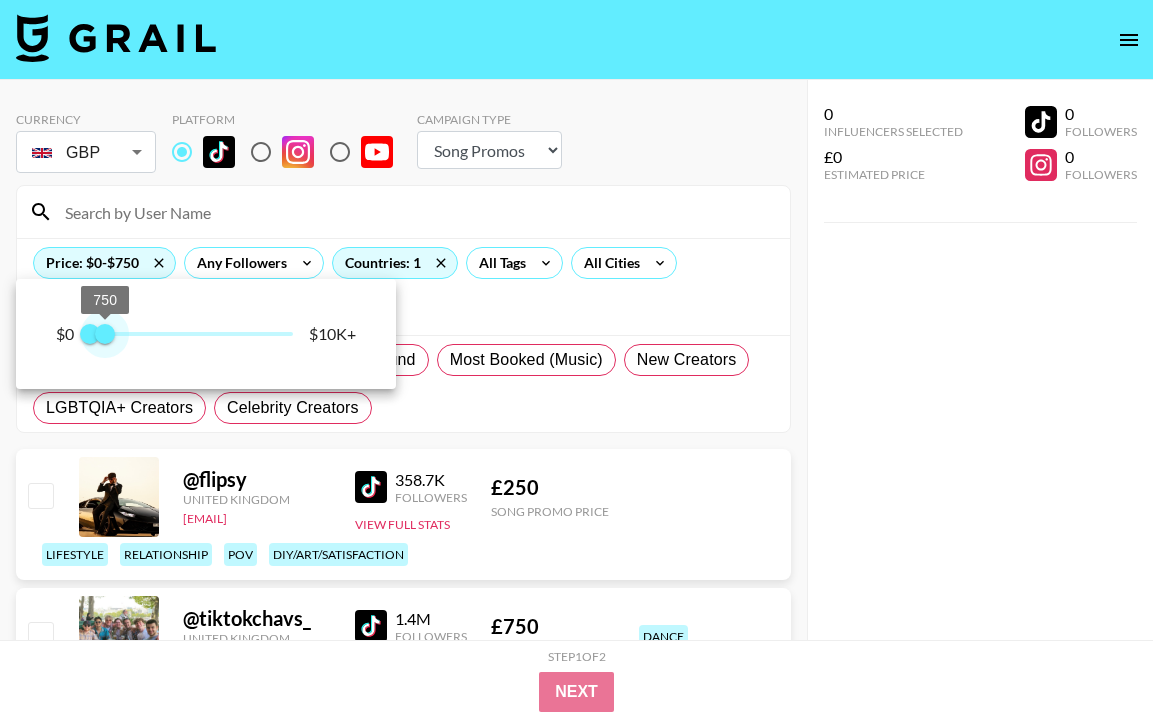 type on "500" 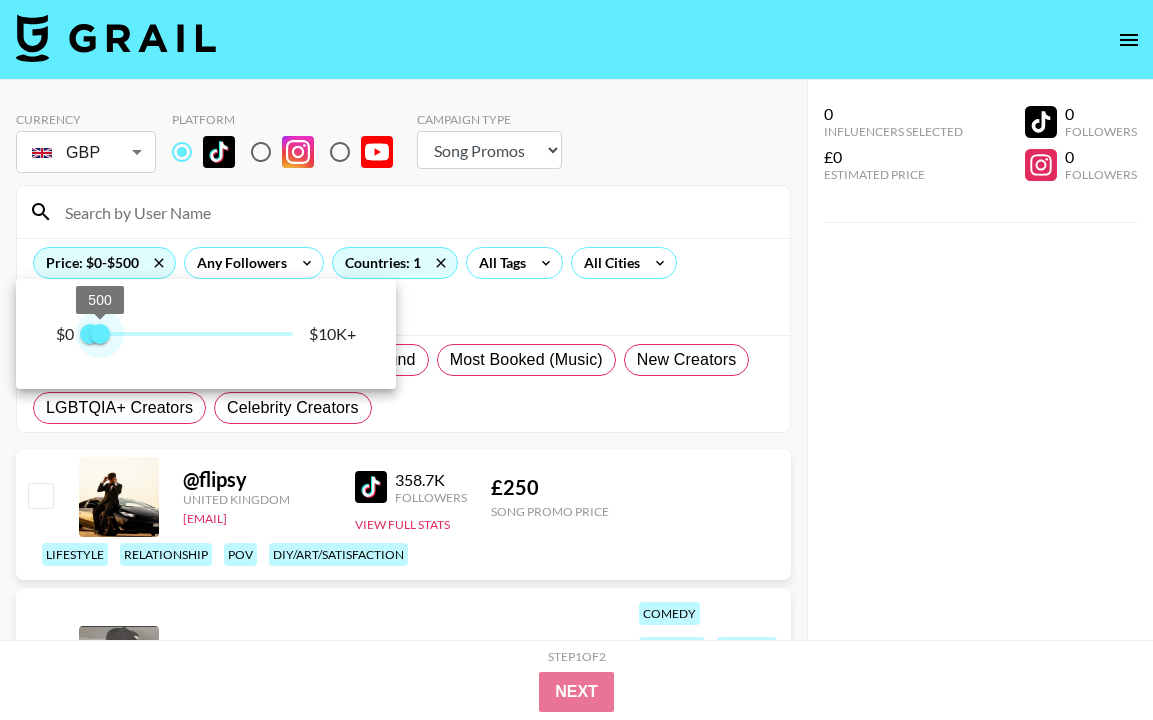 drag, startPoint x: 287, startPoint y: 334, endPoint x: 101, endPoint y: 341, distance: 186.13167 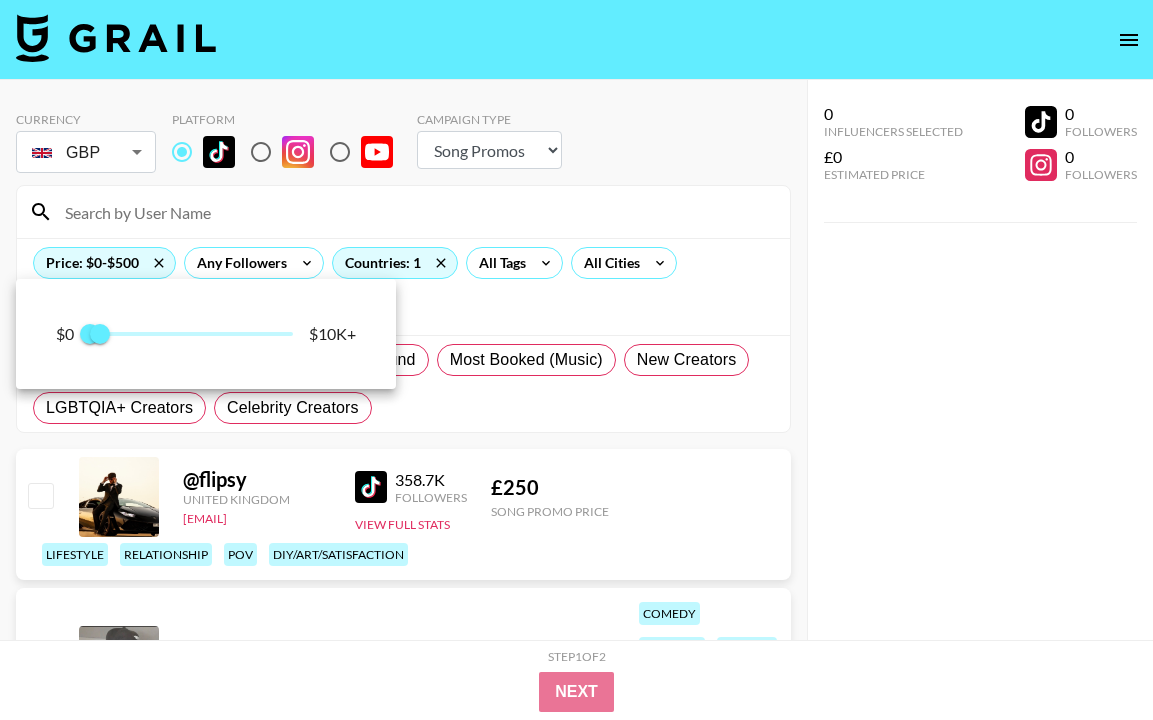 click at bounding box center [576, 360] 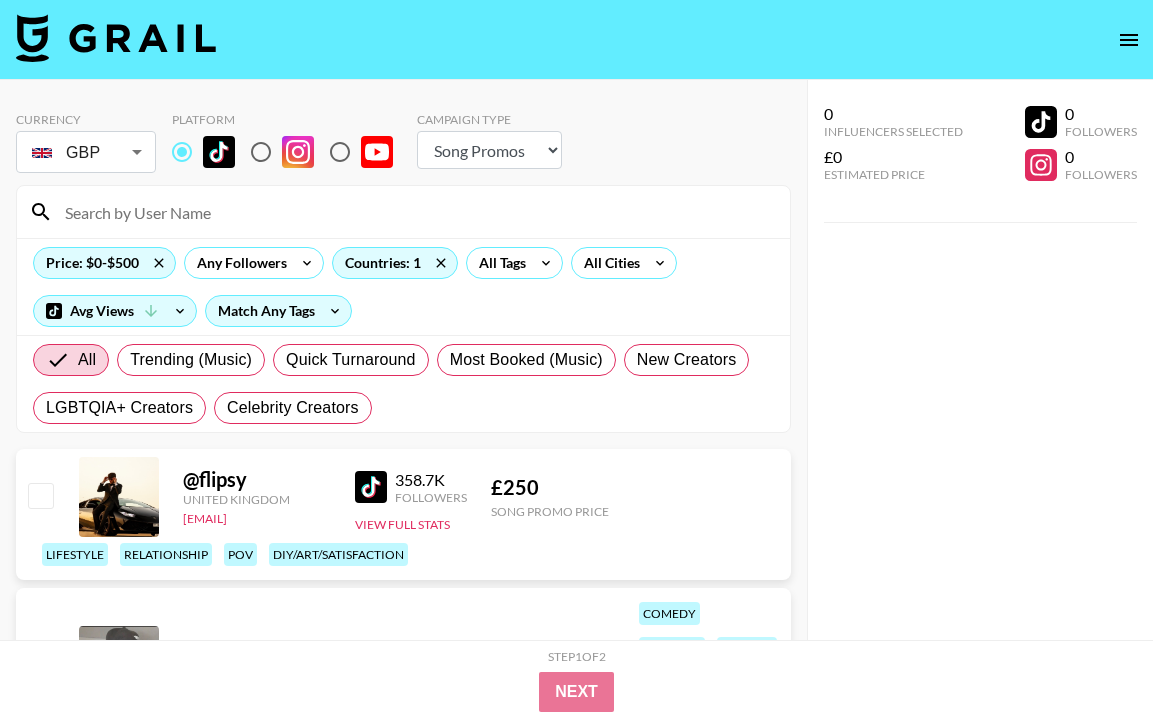 click at bounding box center (371, 487) 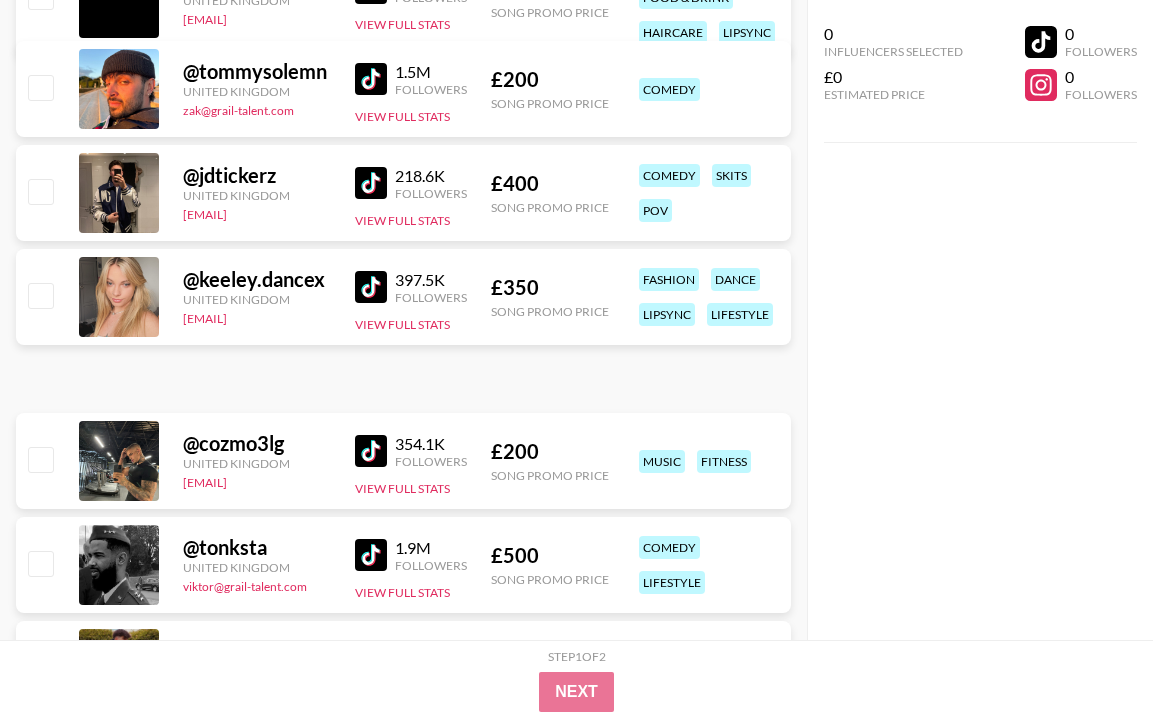 scroll, scrollTop: 1640, scrollLeft: 0, axis: vertical 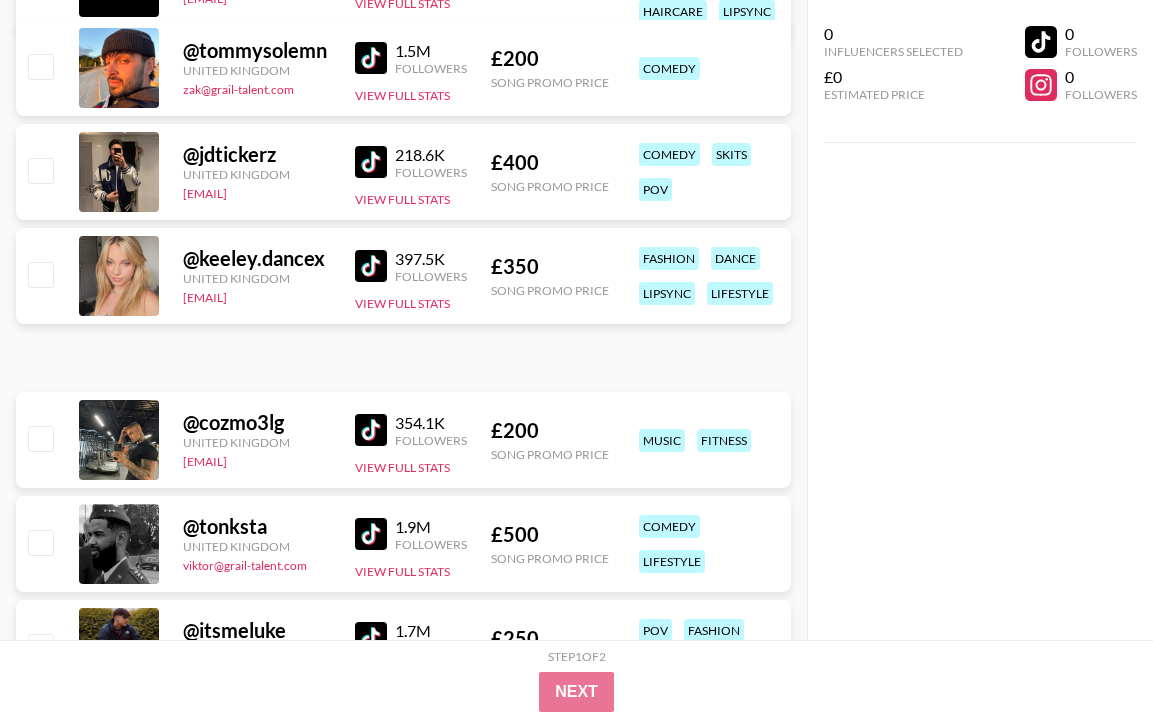 click at bounding box center (371, 266) 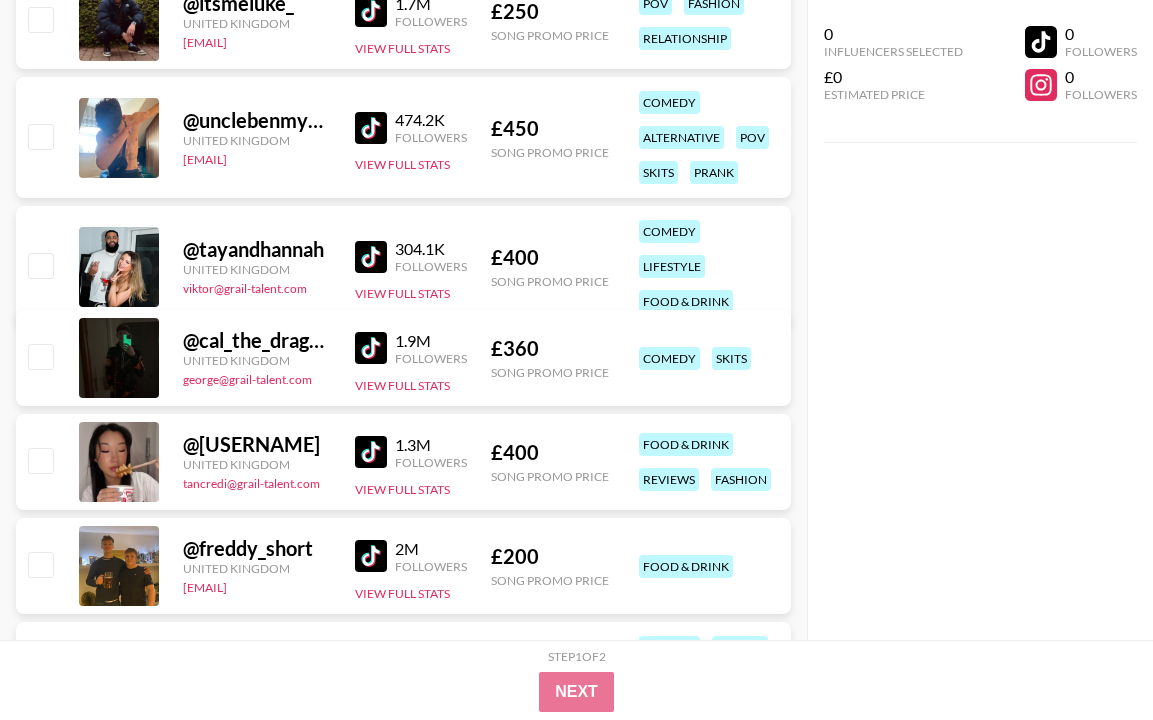scroll, scrollTop: 2280, scrollLeft: 0, axis: vertical 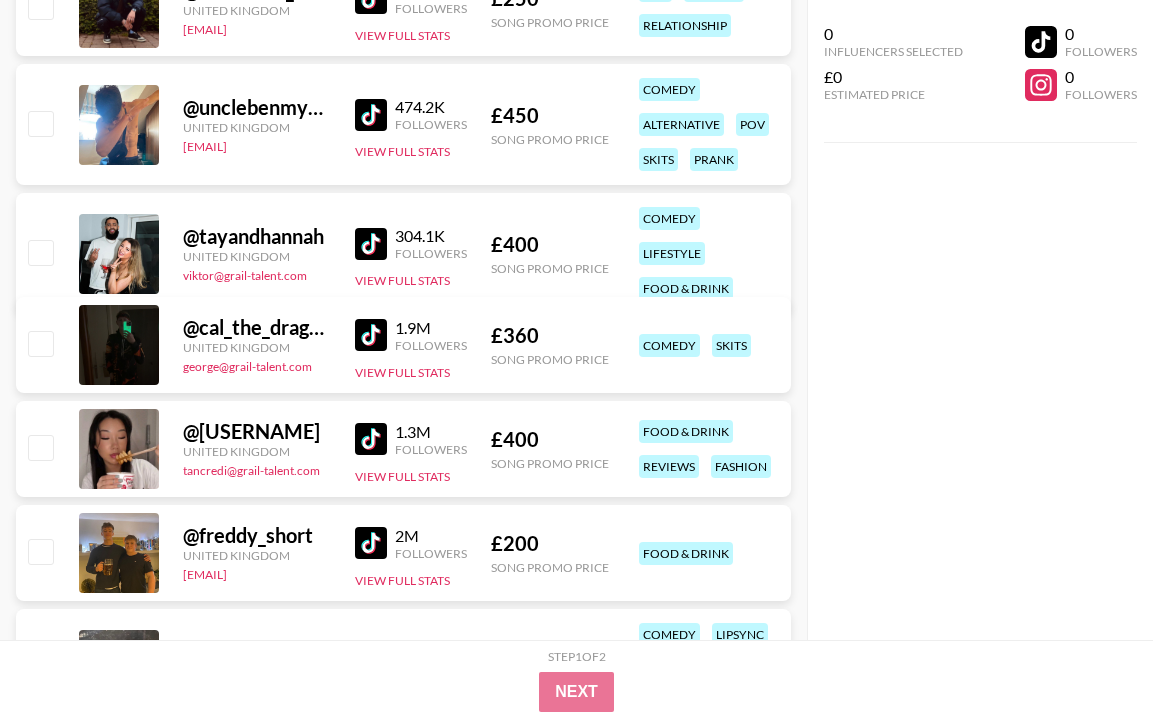 click at bounding box center [371, 244] 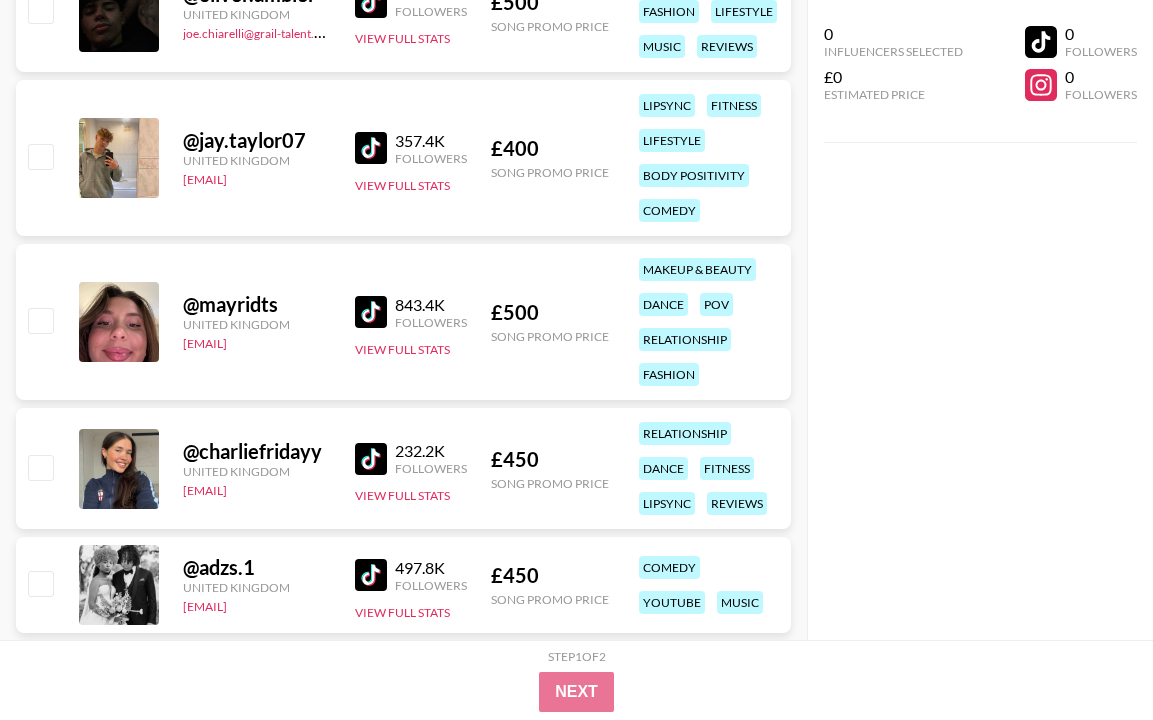 scroll, scrollTop: 4400, scrollLeft: 0, axis: vertical 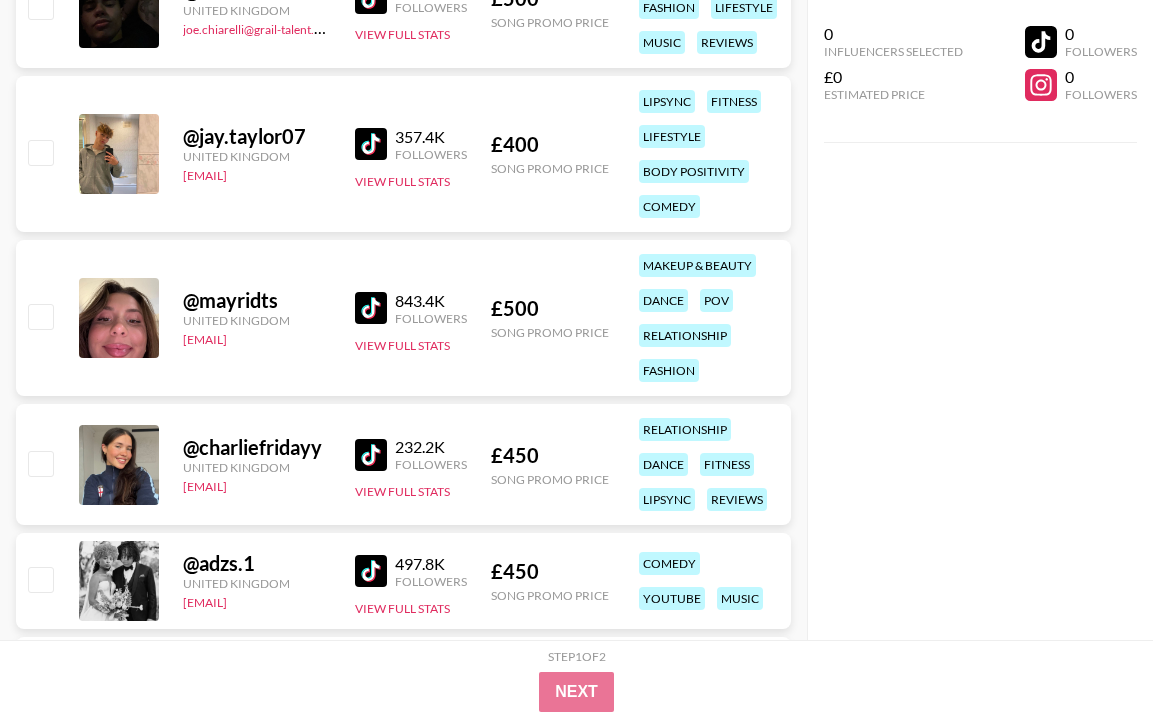 click at bounding box center (371, 455) 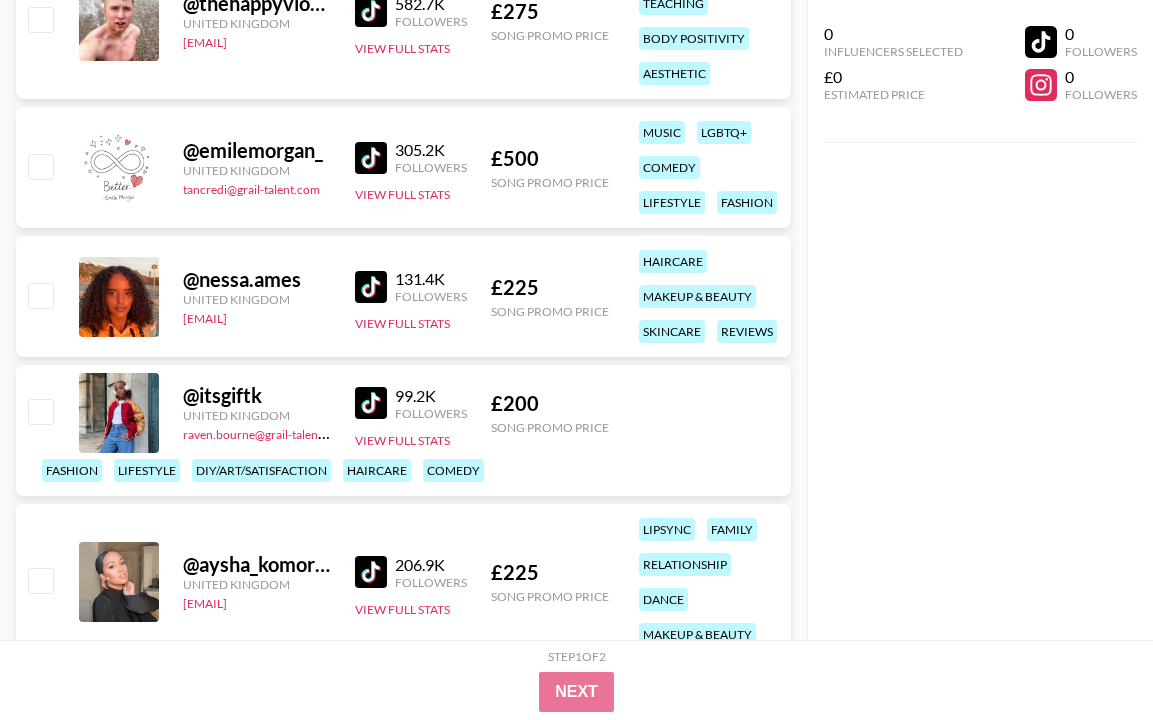 scroll, scrollTop: 5520, scrollLeft: 0, axis: vertical 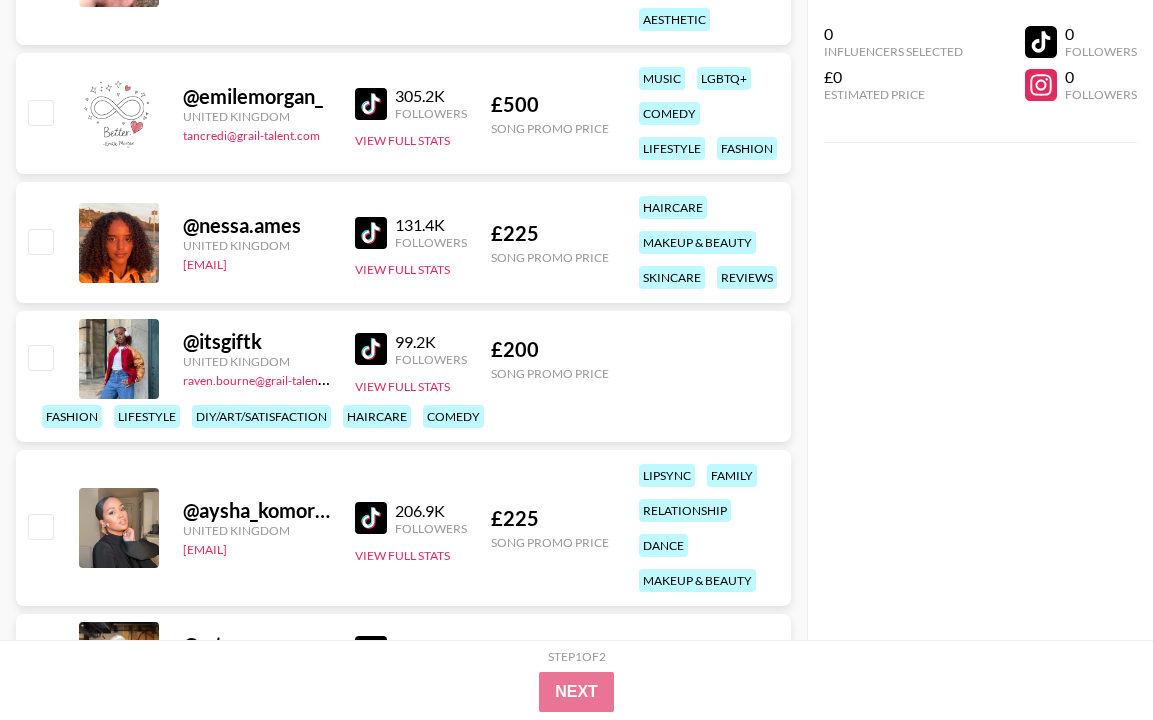 click at bounding box center (371, 233) 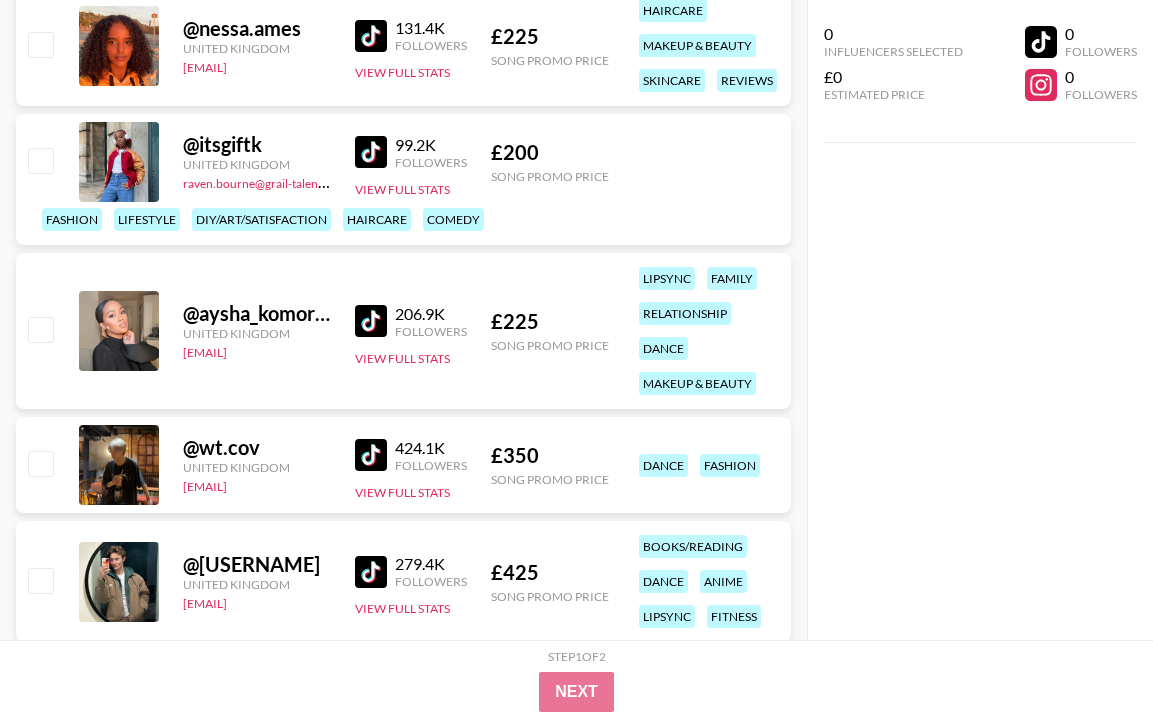 scroll, scrollTop: 5720, scrollLeft: 0, axis: vertical 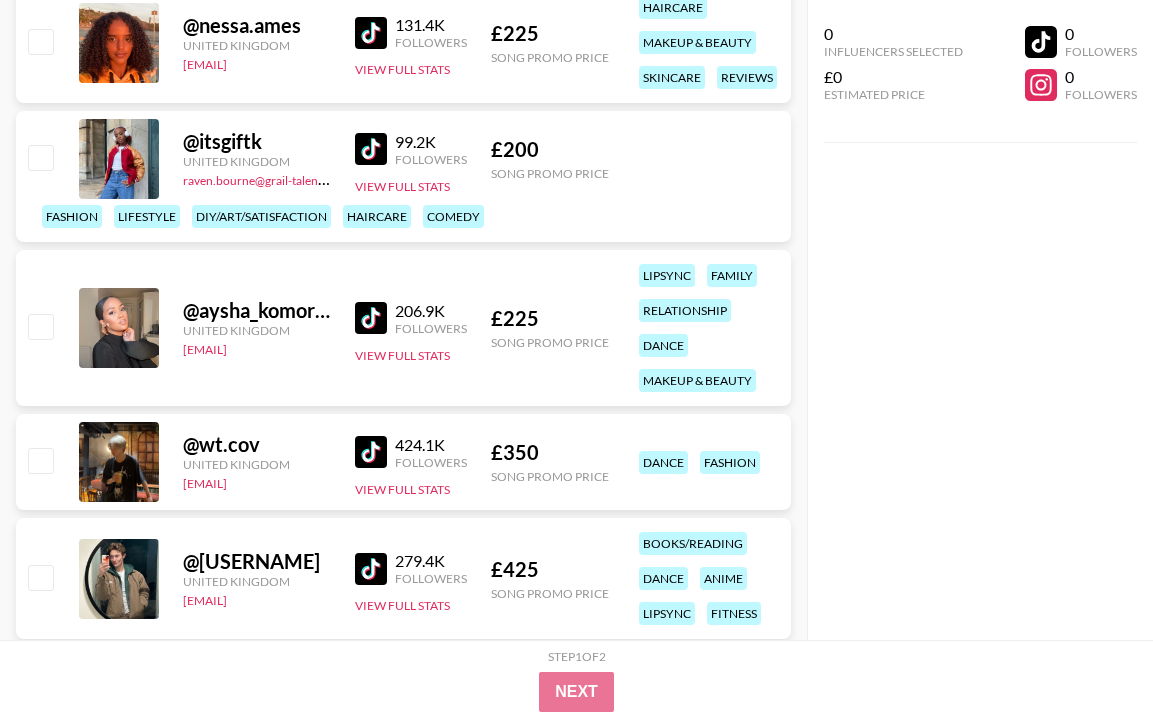 click at bounding box center [371, 318] 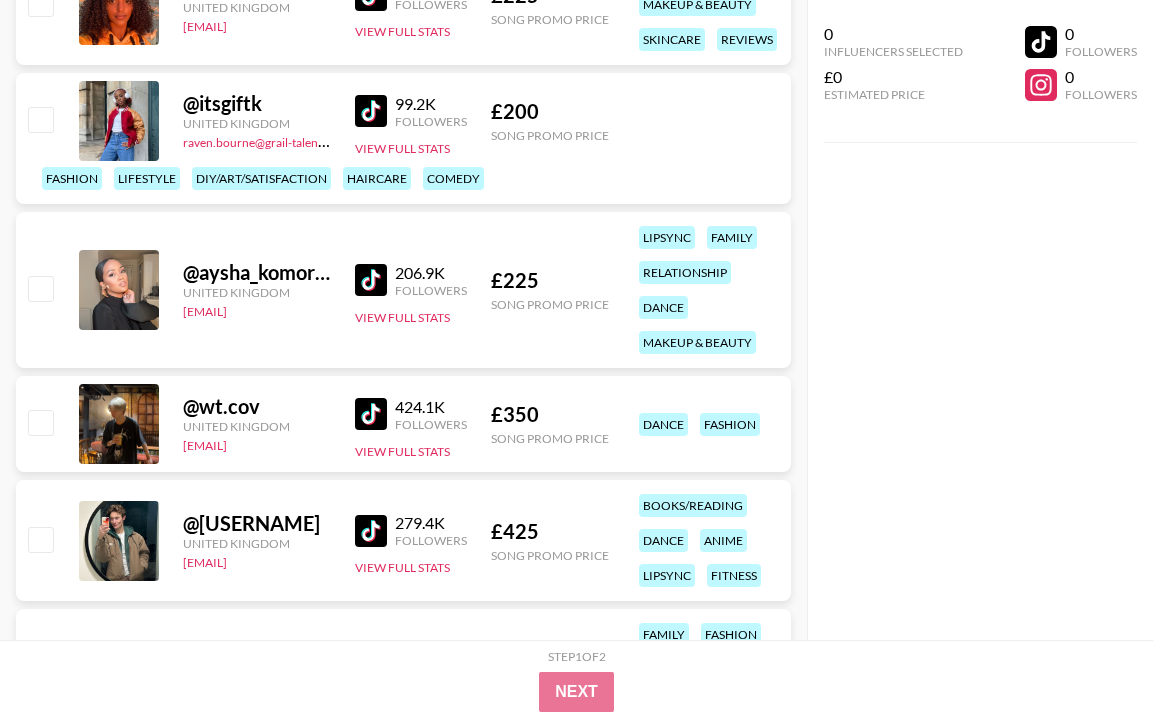 scroll, scrollTop: 5760, scrollLeft: 0, axis: vertical 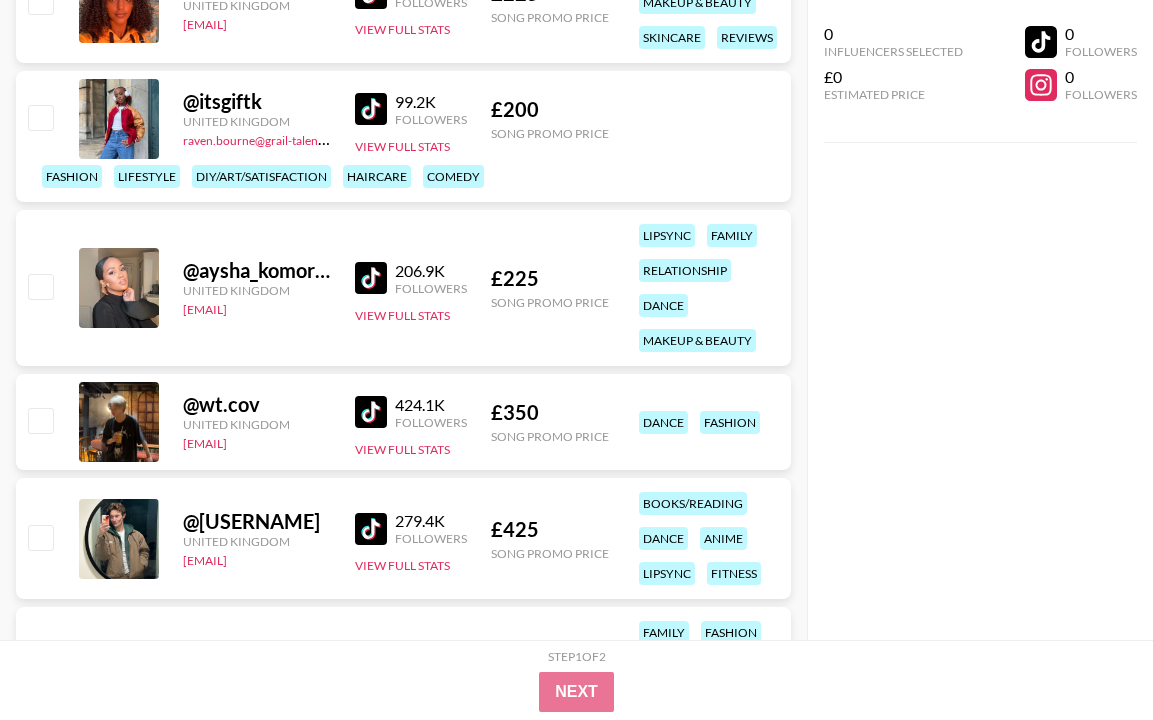 click at bounding box center [371, 278] 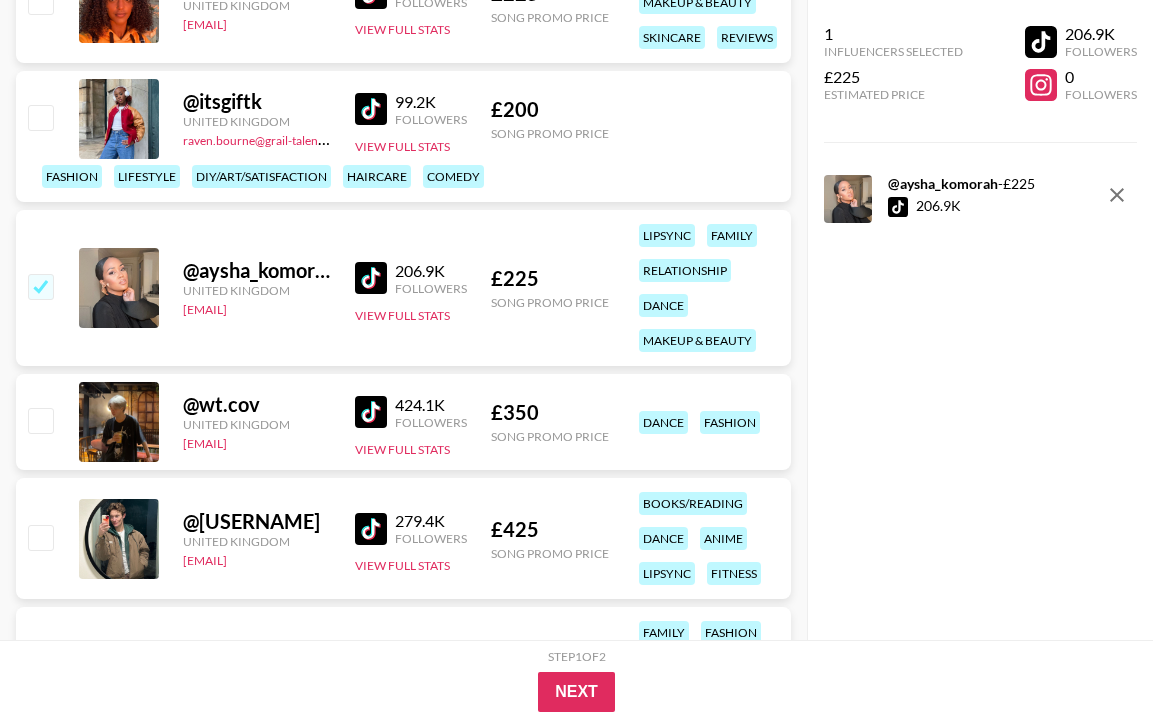 click at bounding box center (40, 286) 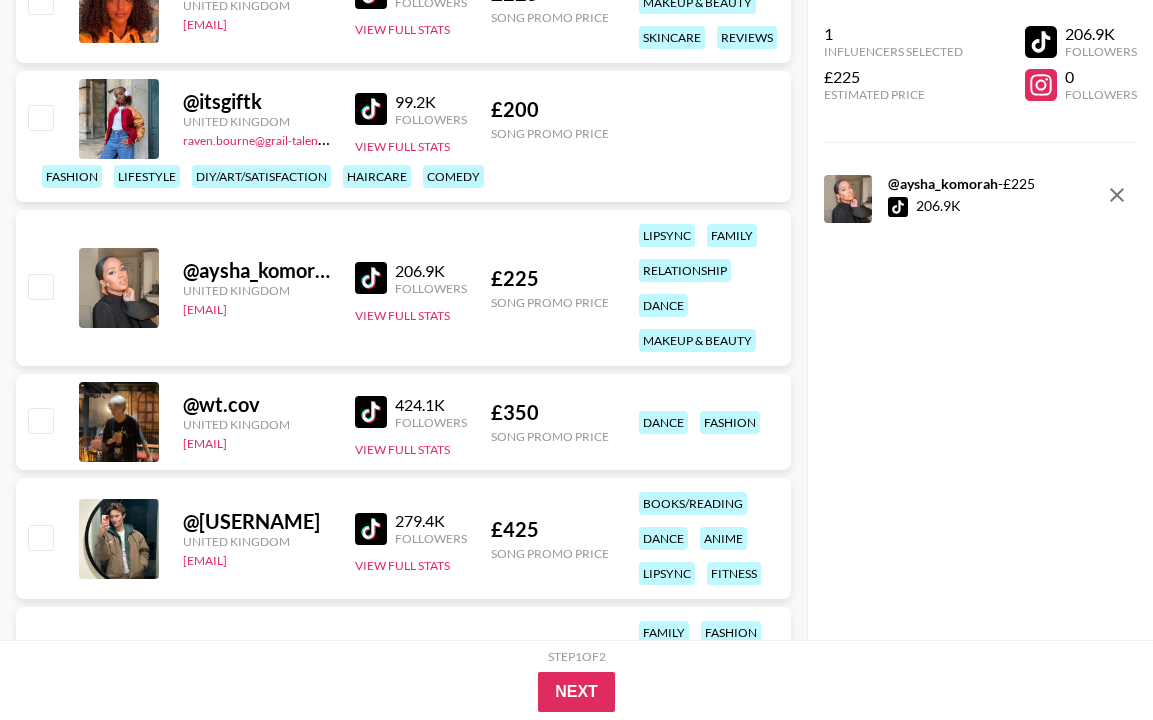 checkbox on "false" 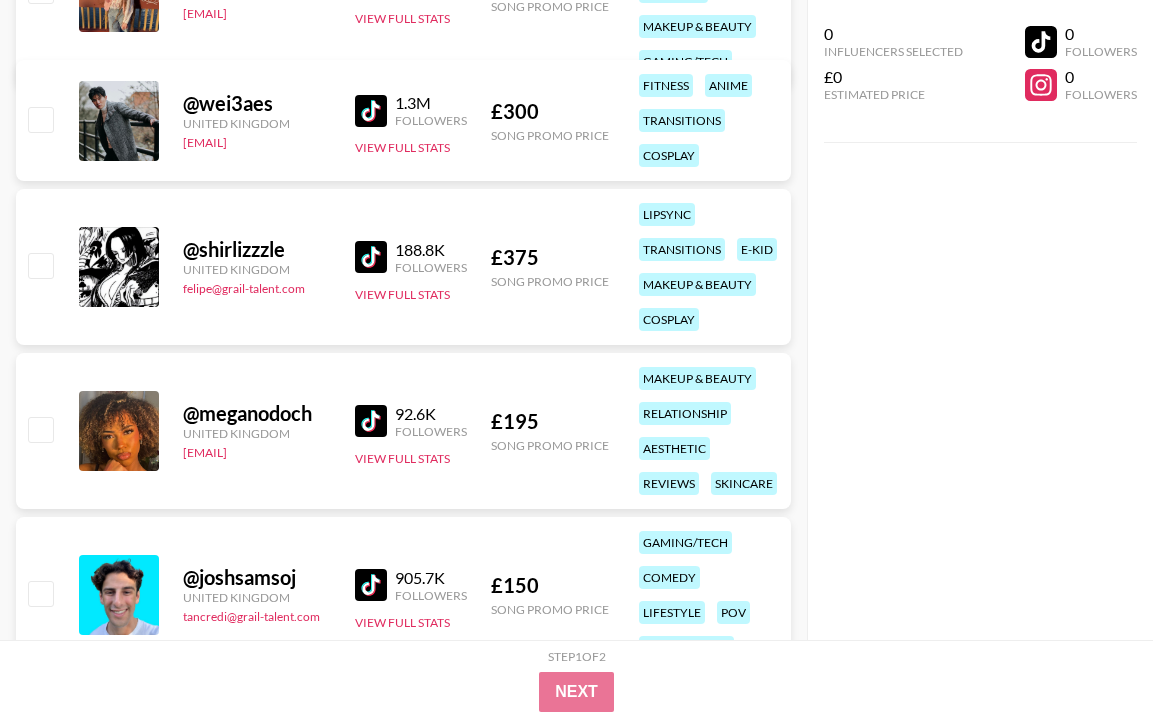 scroll, scrollTop: 7840, scrollLeft: 0, axis: vertical 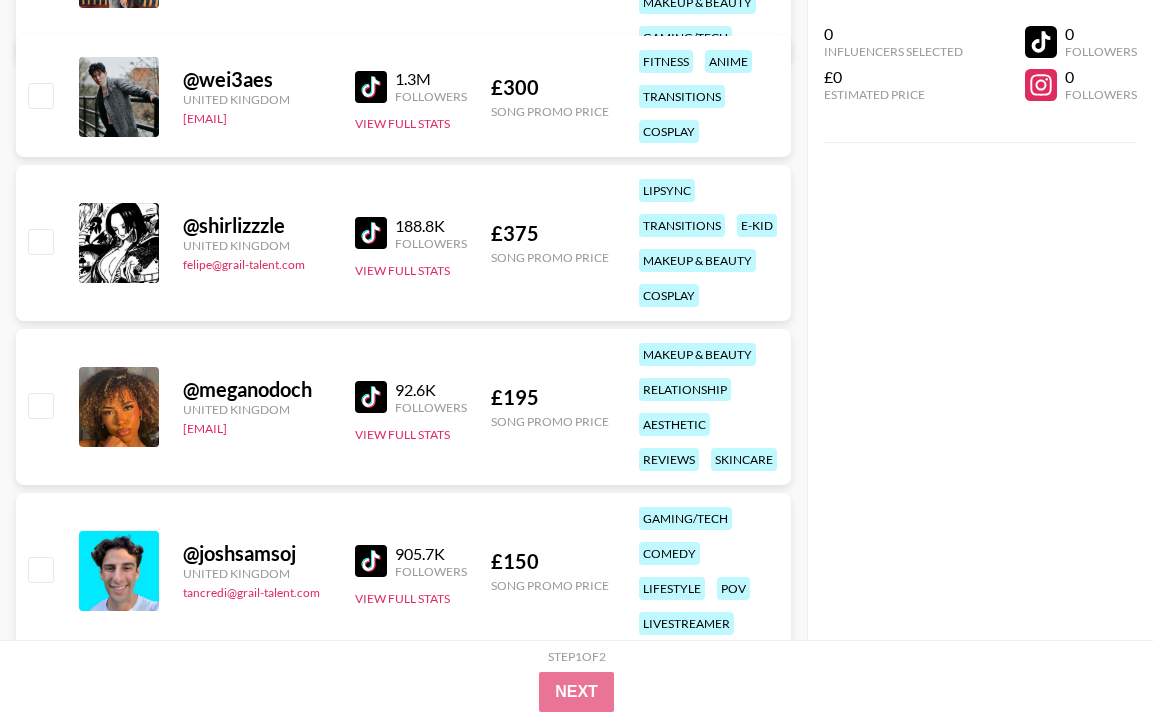 click at bounding box center [371, 397] 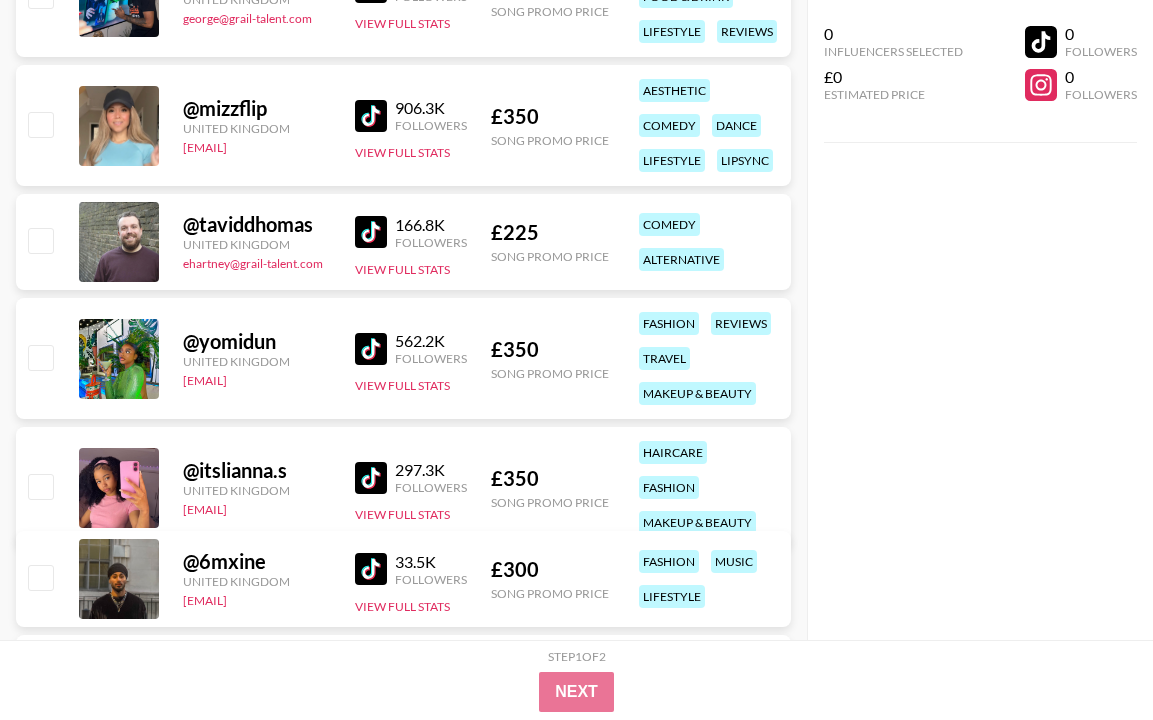 scroll, scrollTop: 8840, scrollLeft: 0, axis: vertical 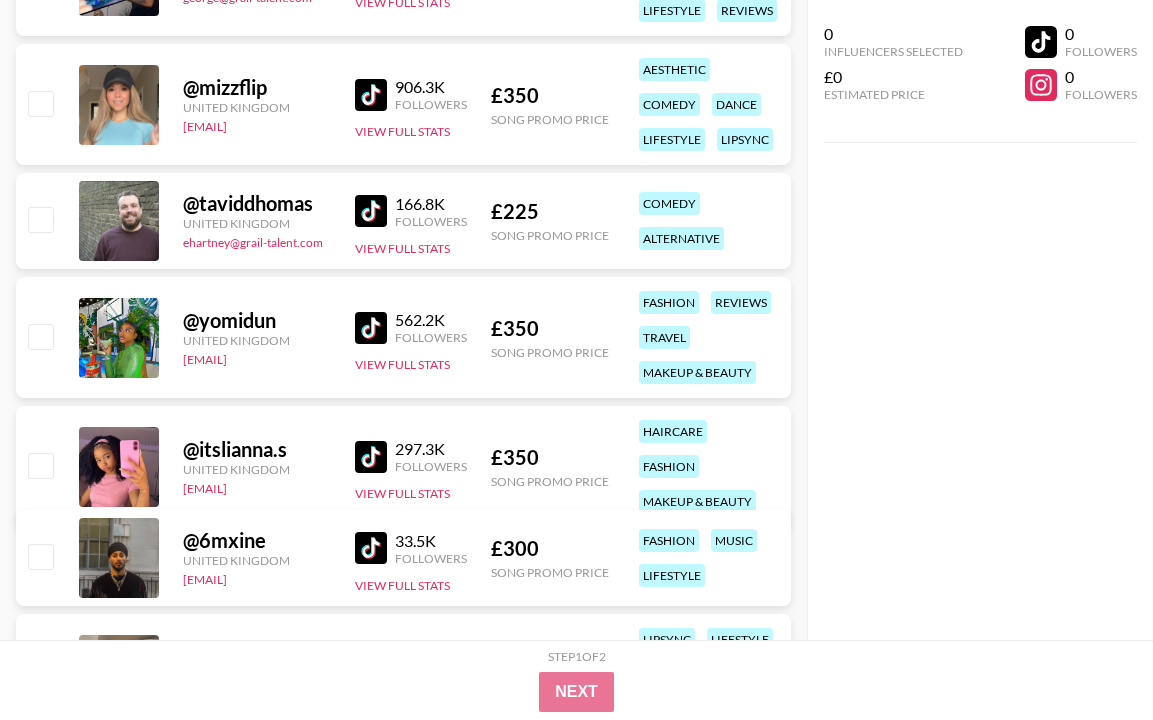 click at bounding box center [371, 328] 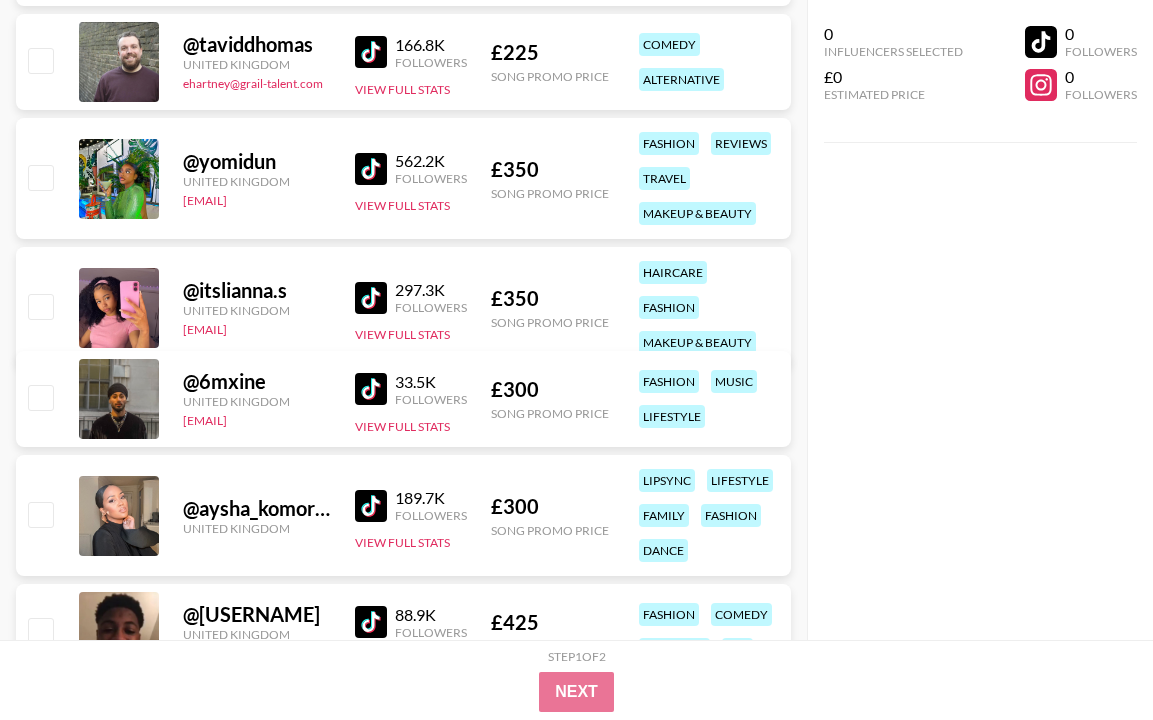 scroll, scrollTop: 9000, scrollLeft: 0, axis: vertical 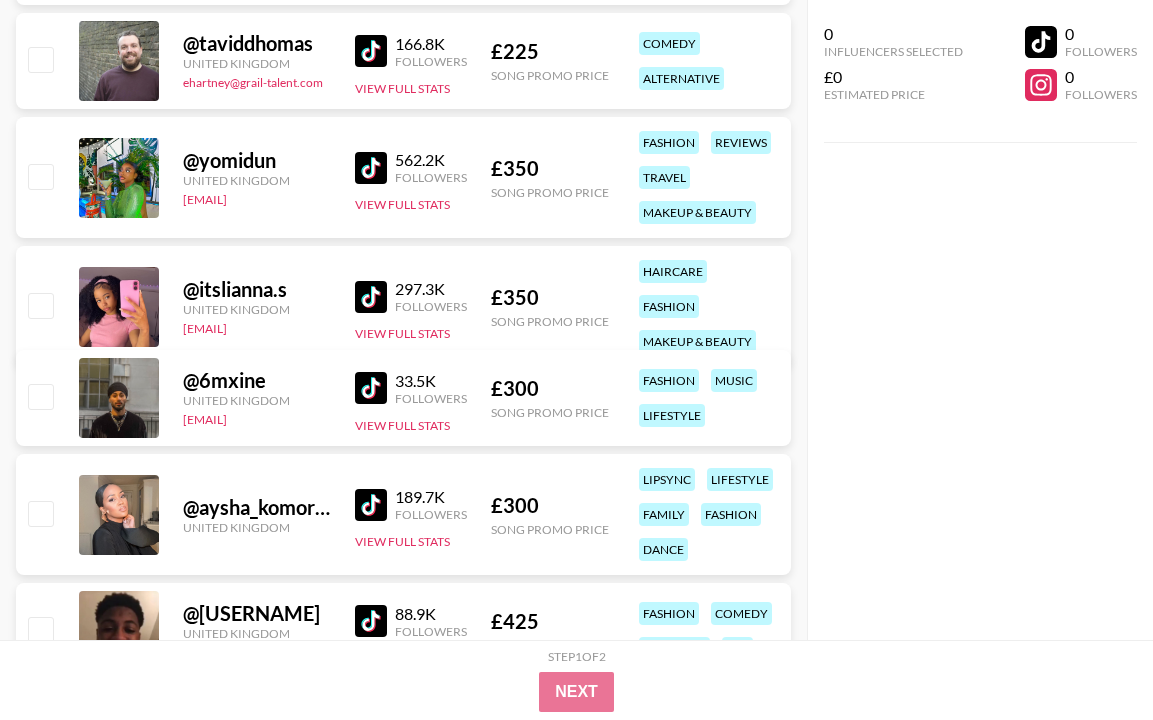 click at bounding box center [371, 297] 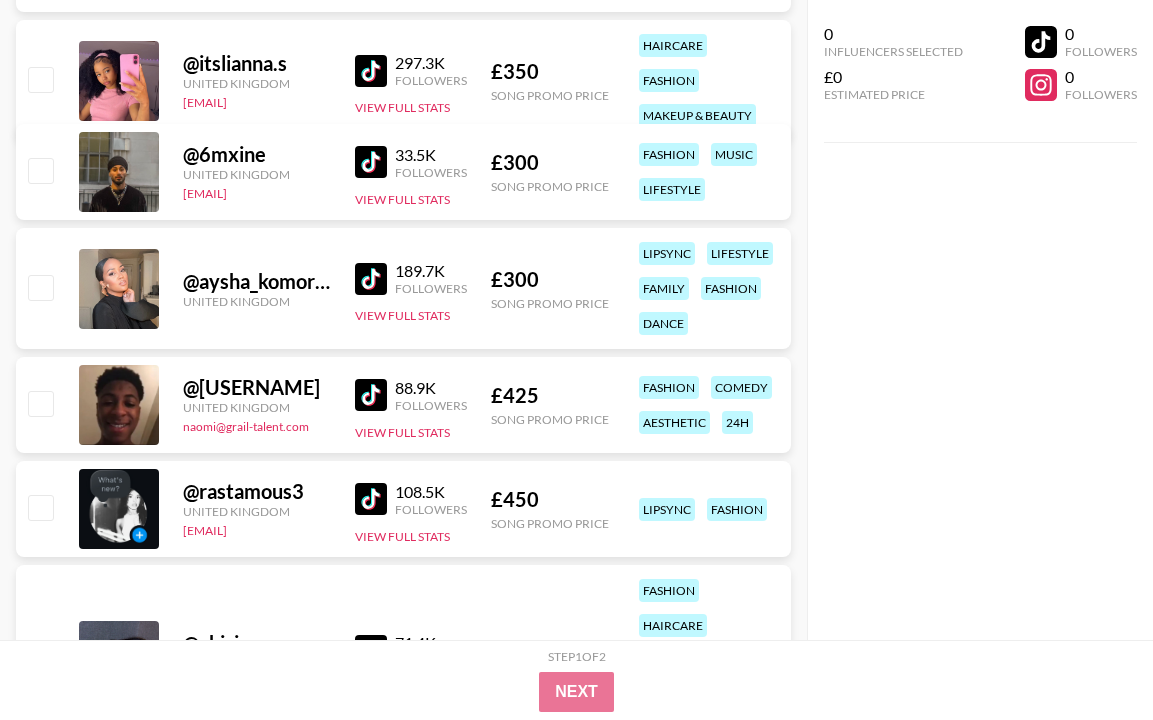 scroll, scrollTop: 9240, scrollLeft: 0, axis: vertical 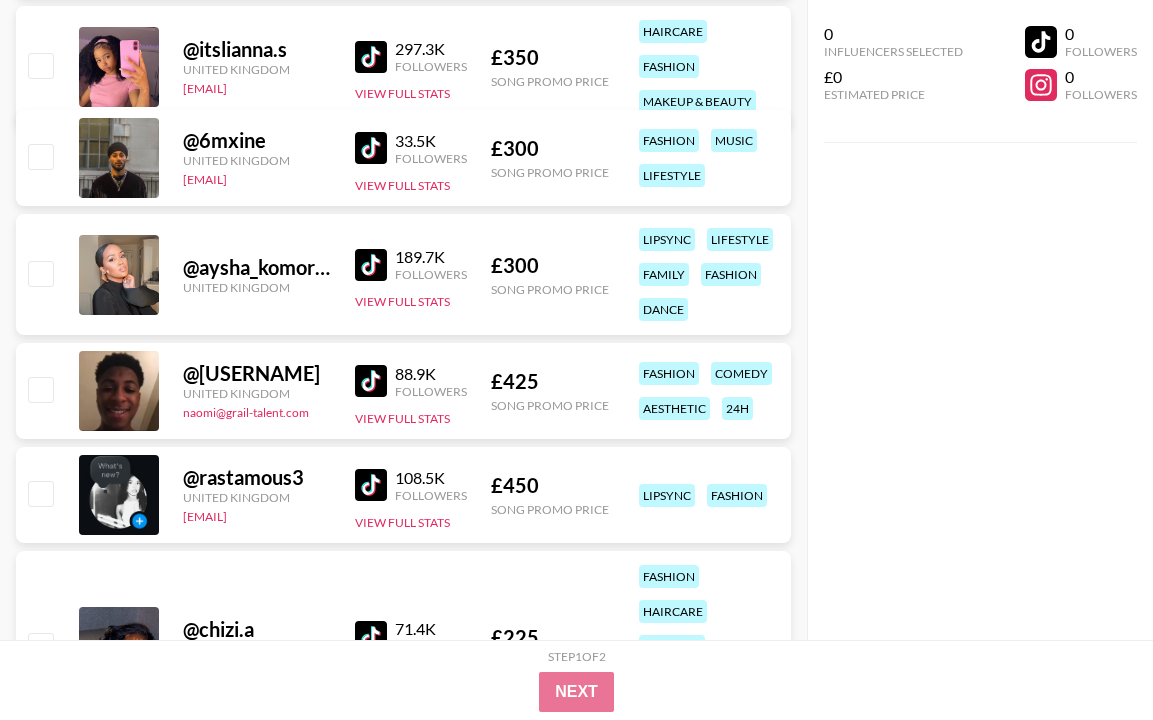 click at bounding box center [371, 381] 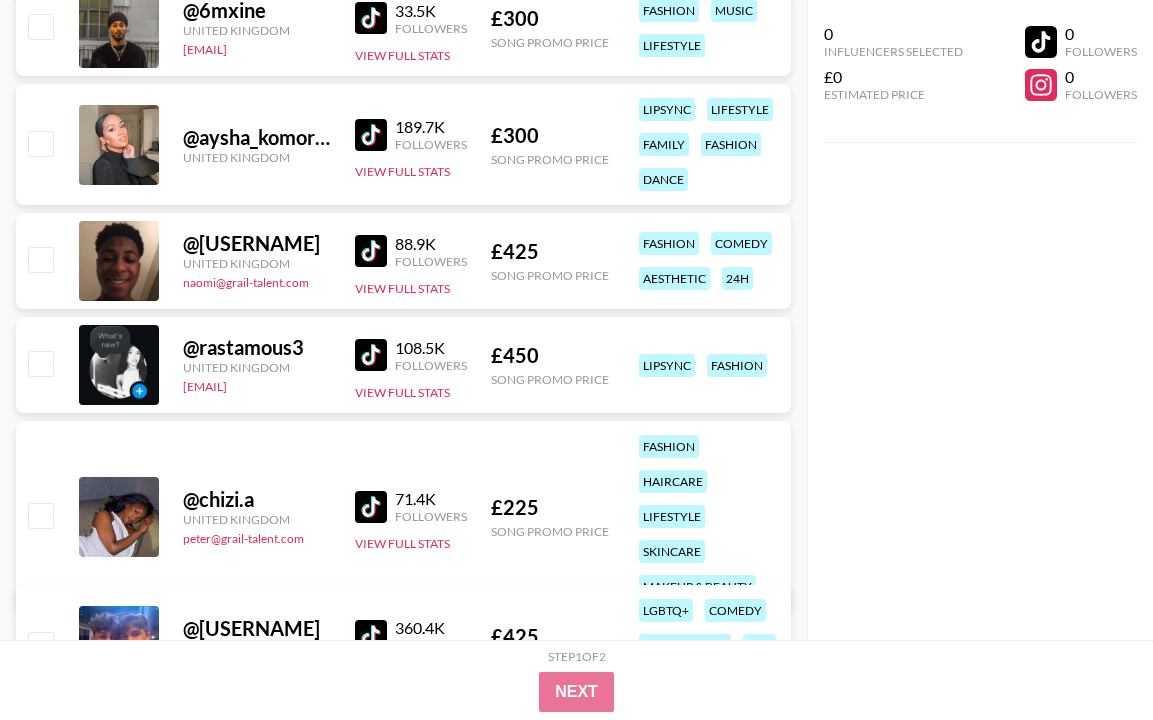 scroll, scrollTop: 9400, scrollLeft: 0, axis: vertical 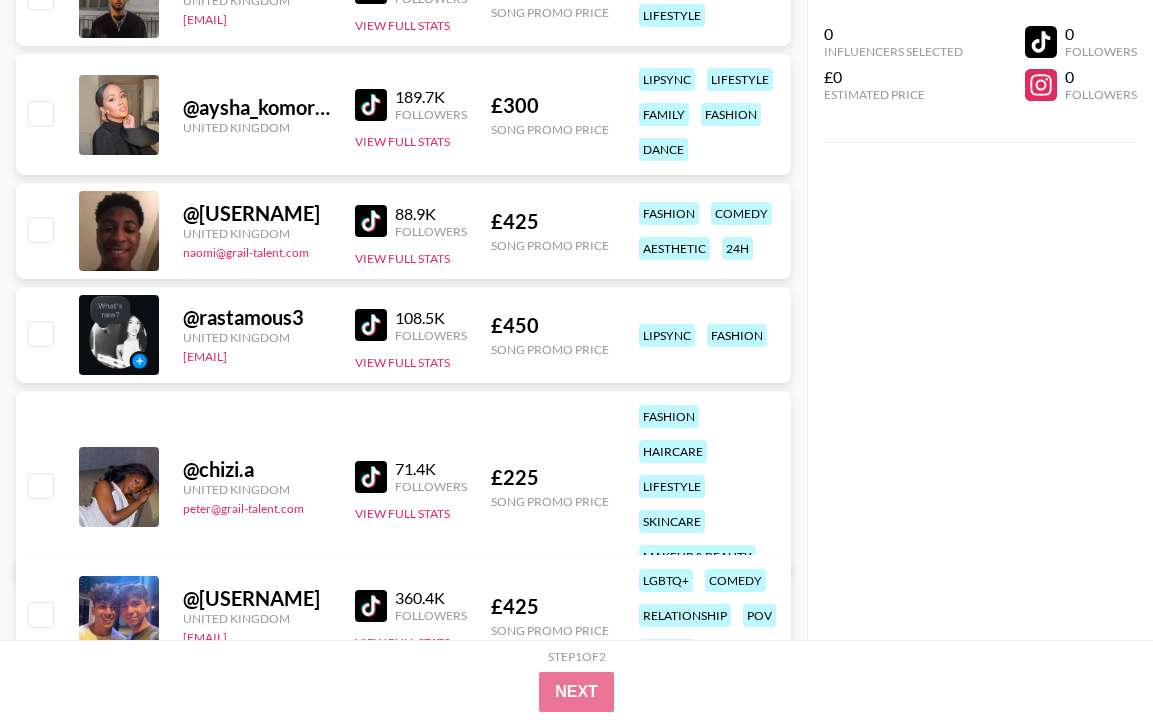 click at bounding box center [371, 477] 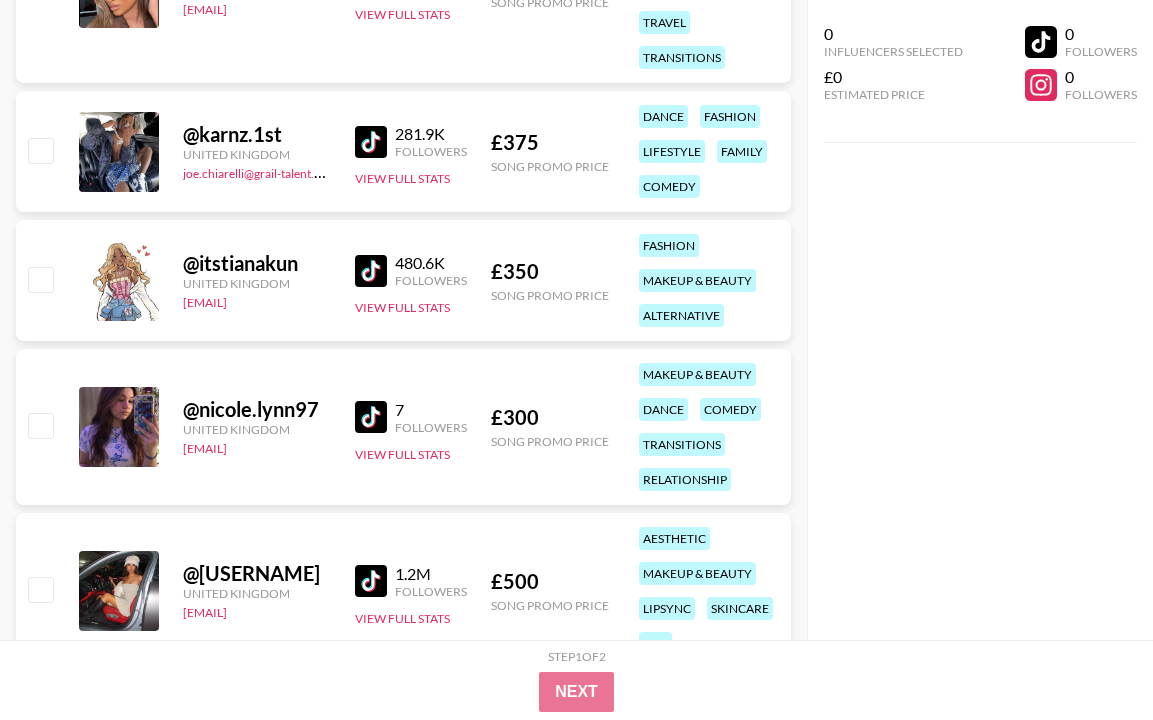 scroll, scrollTop: 13400, scrollLeft: 0, axis: vertical 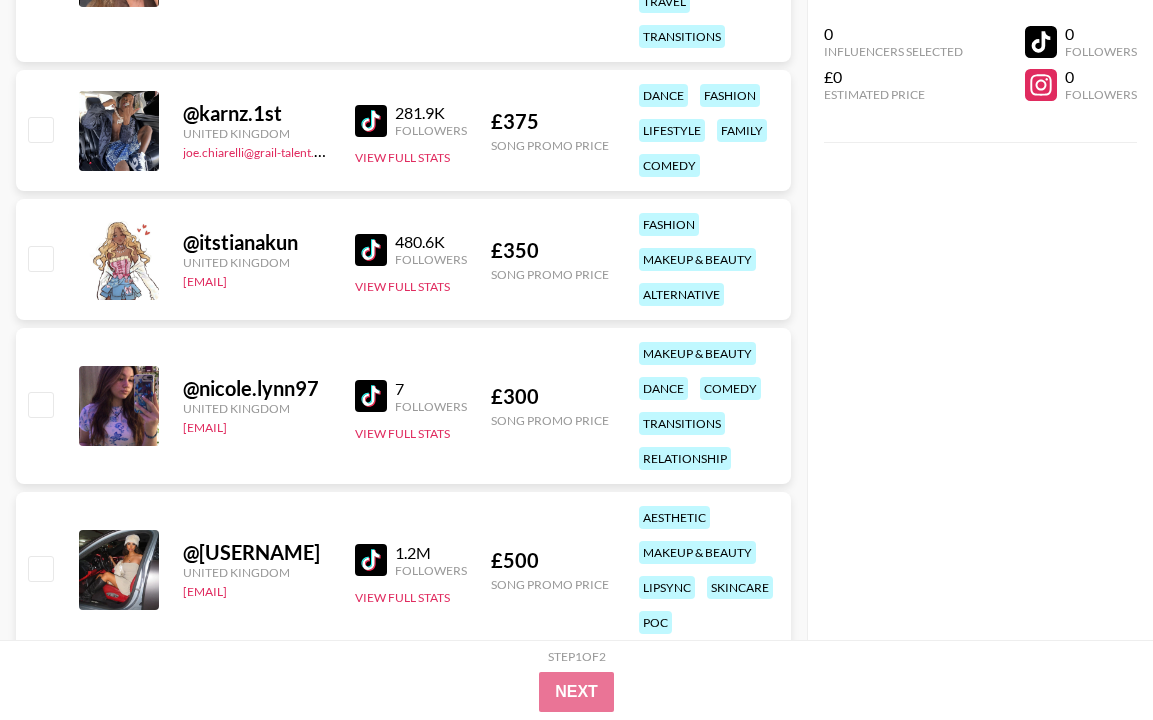 click at bounding box center (371, 250) 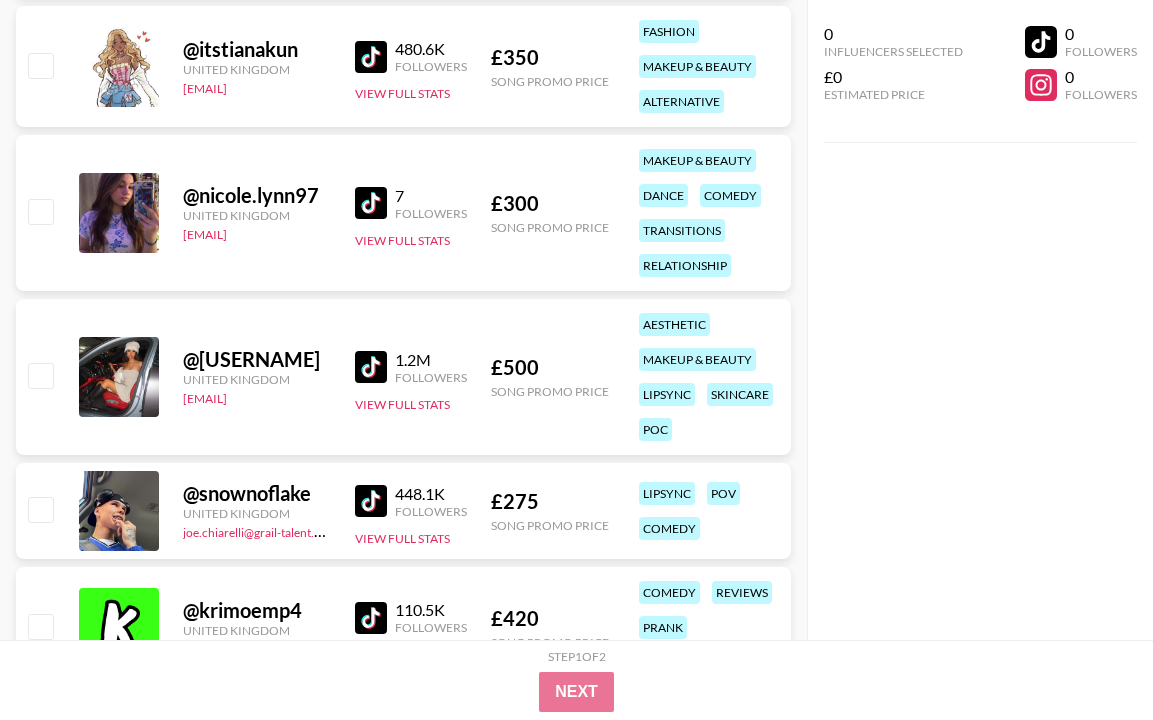 scroll, scrollTop: 13600, scrollLeft: 0, axis: vertical 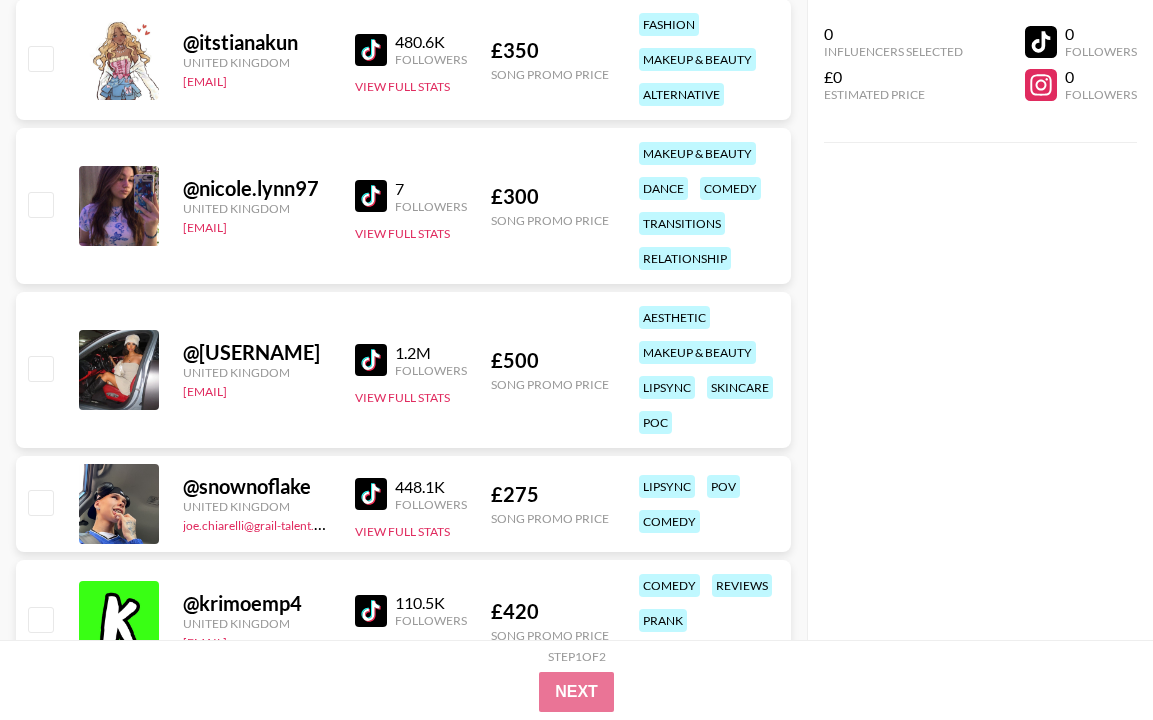 click at bounding box center (375, 360) 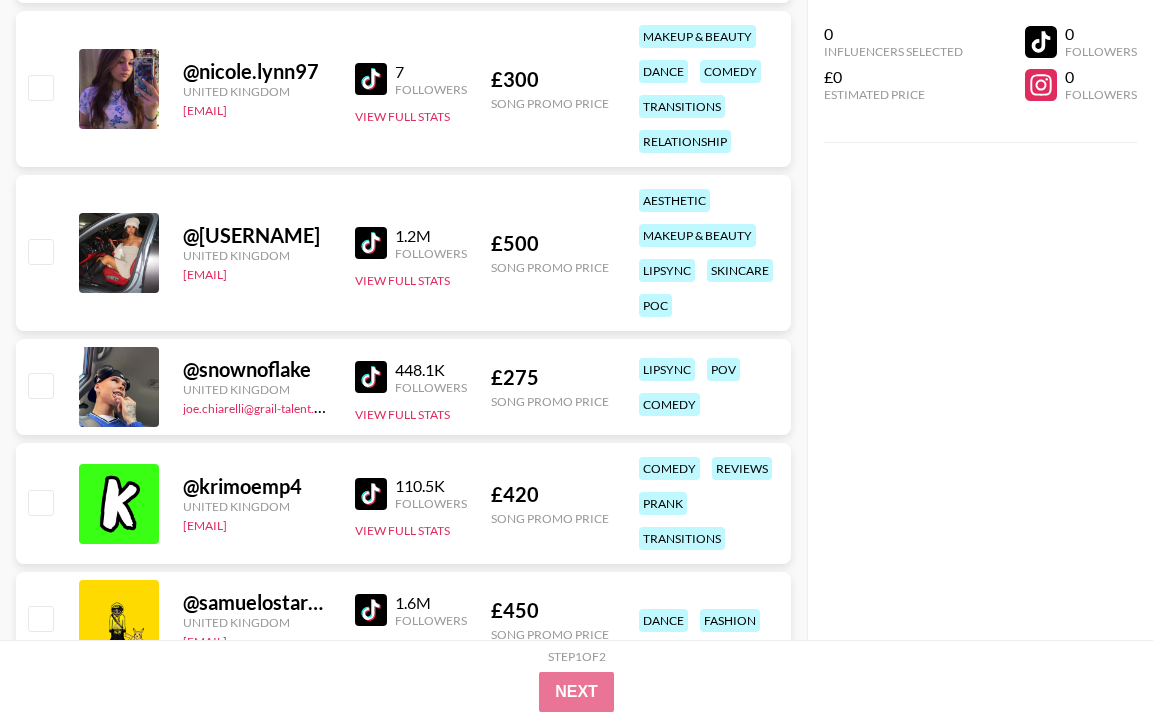 scroll, scrollTop: 13720, scrollLeft: 0, axis: vertical 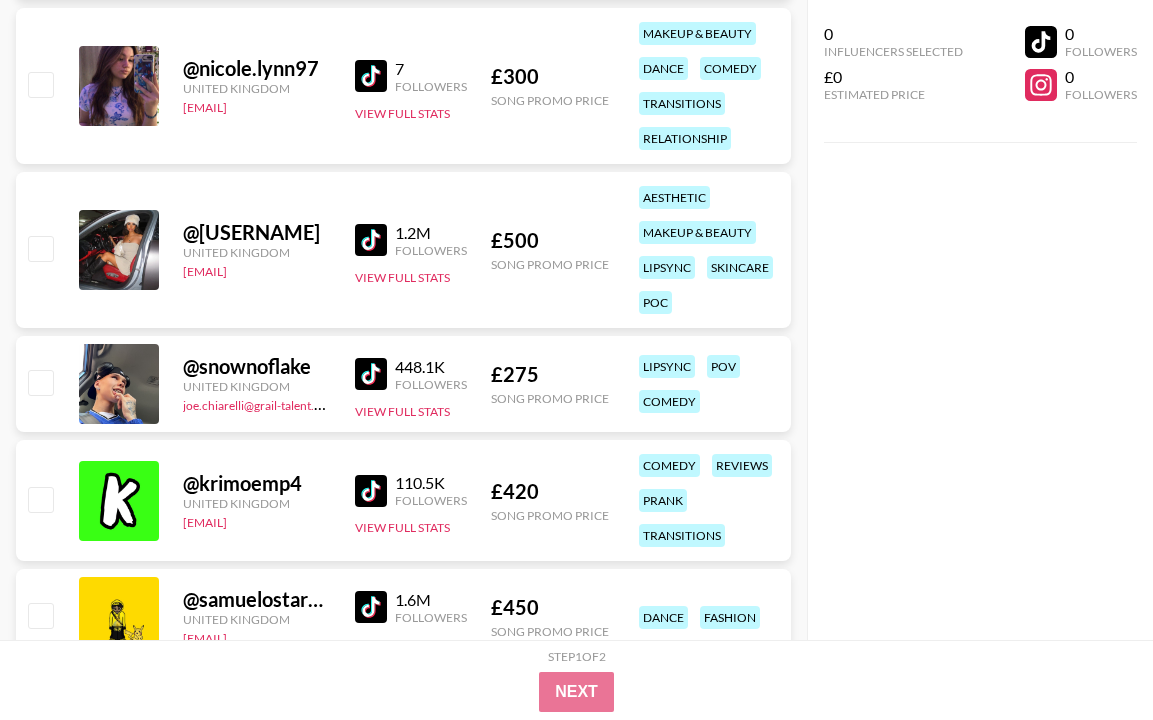 click at bounding box center (371, 374) 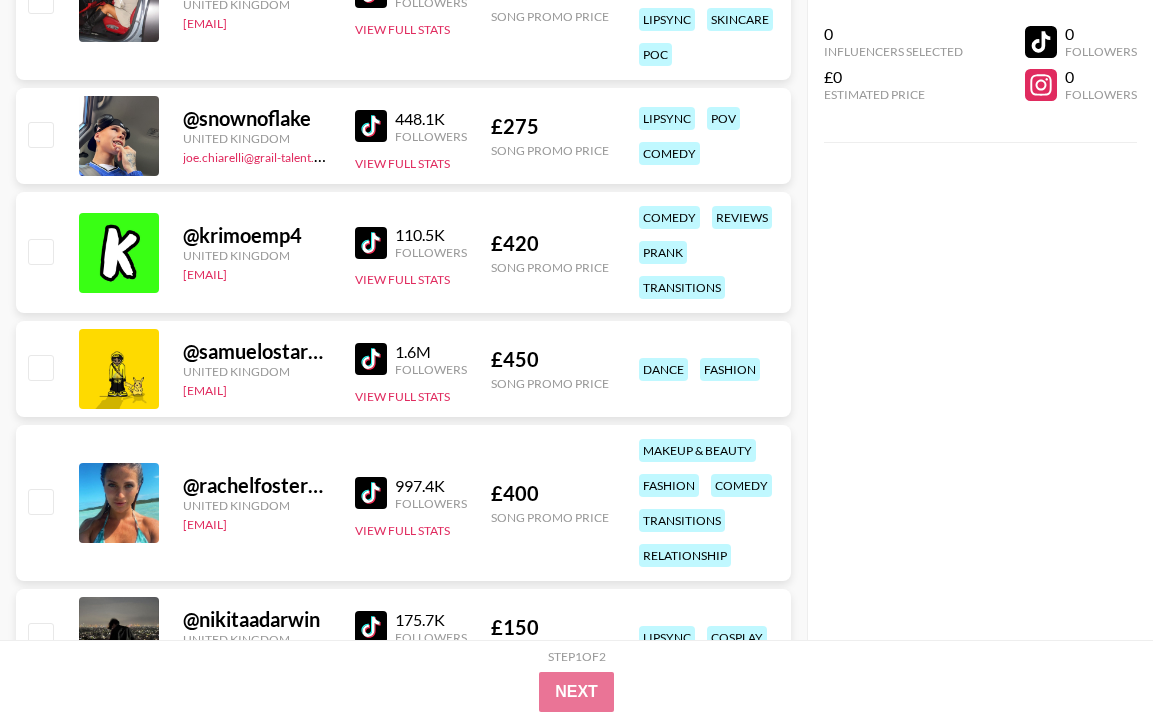 scroll, scrollTop: 14000, scrollLeft: 0, axis: vertical 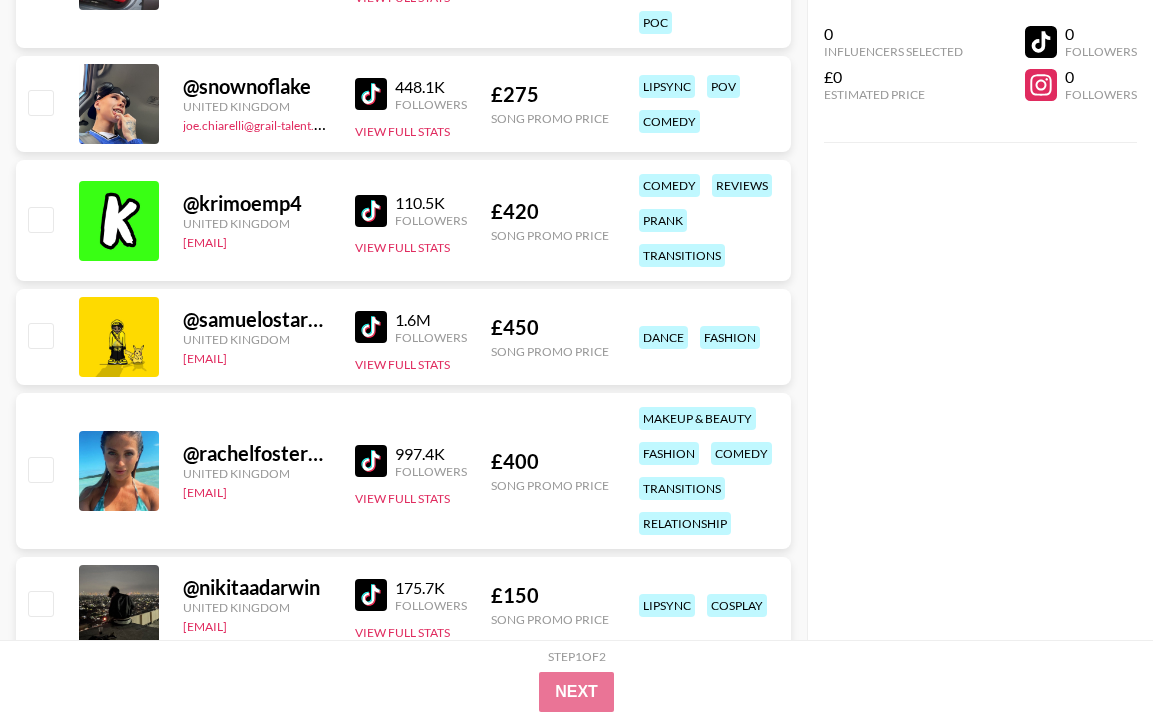 click at bounding box center (371, 327) 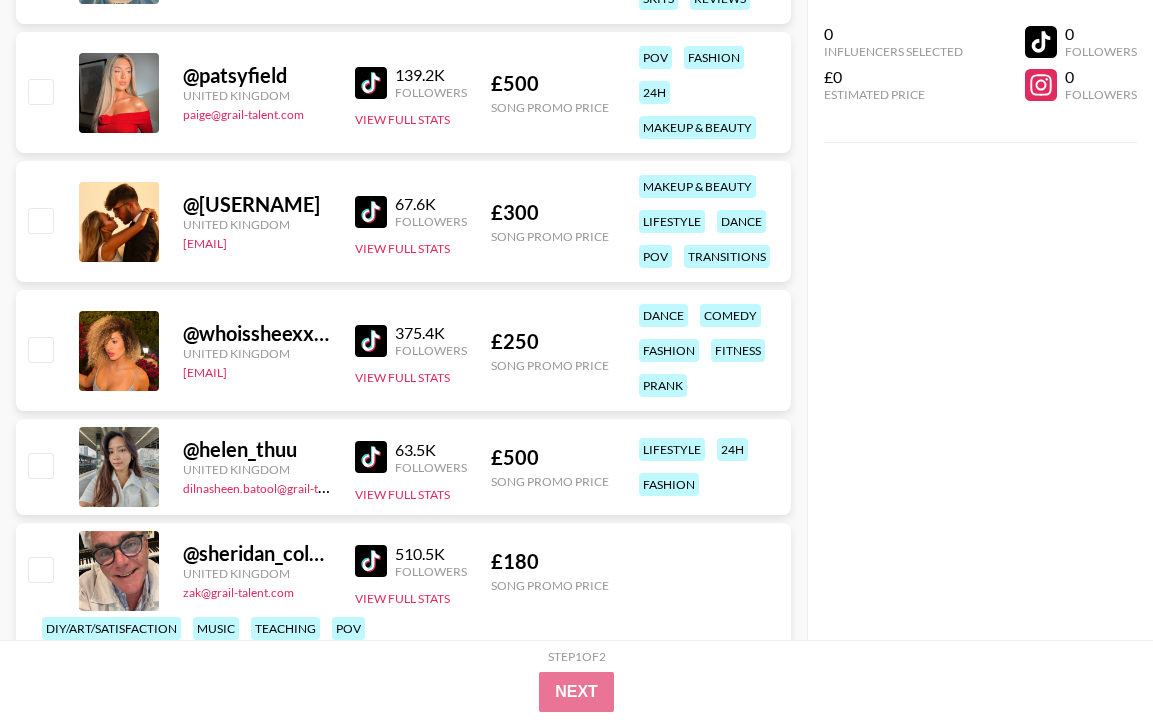 scroll, scrollTop: 15200, scrollLeft: 0, axis: vertical 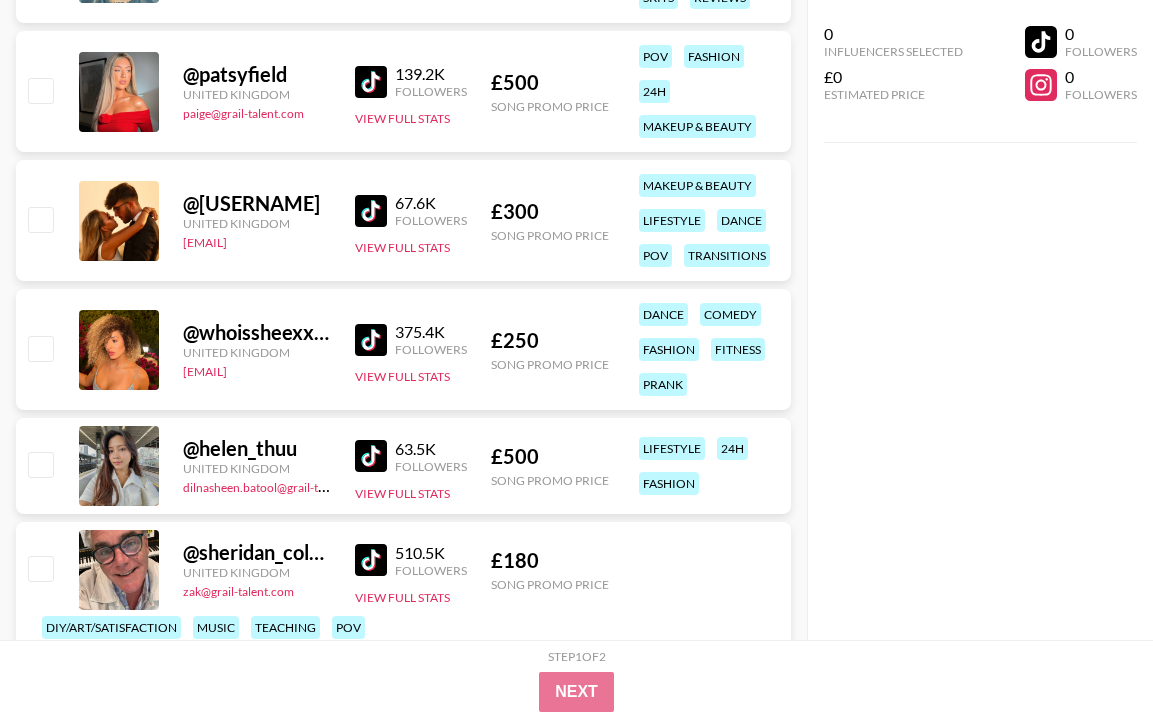 click at bounding box center [371, 340] 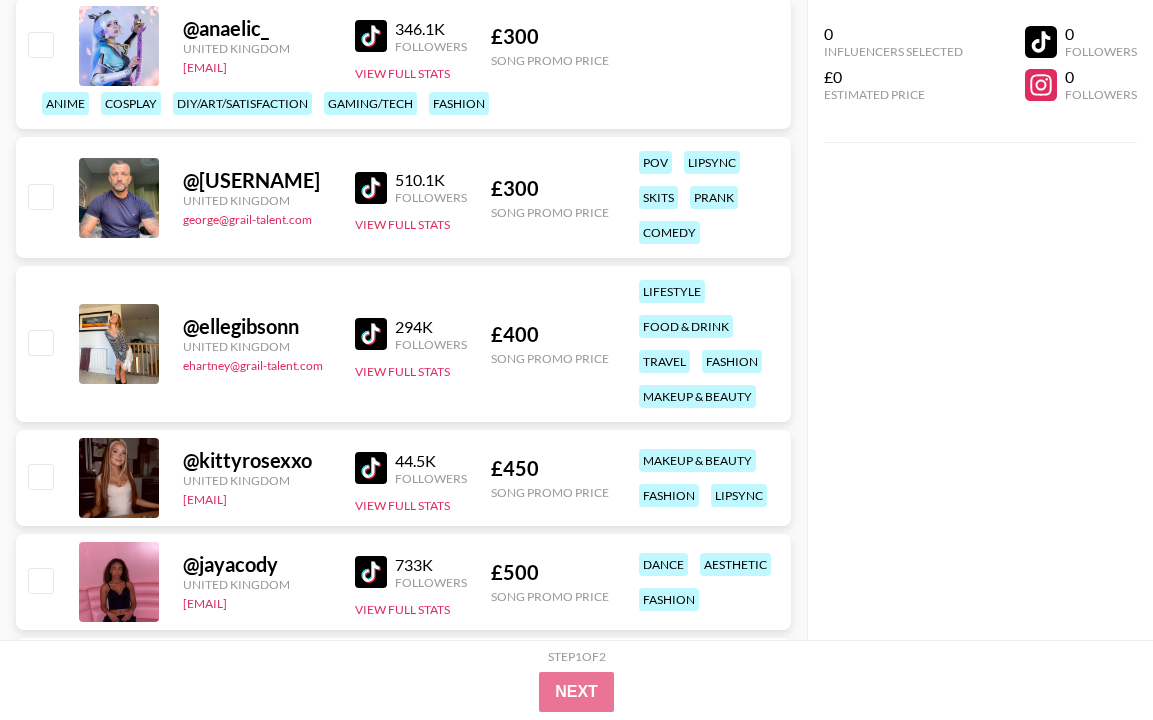 scroll, scrollTop: 16360, scrollLeft: 0, axis: vertical 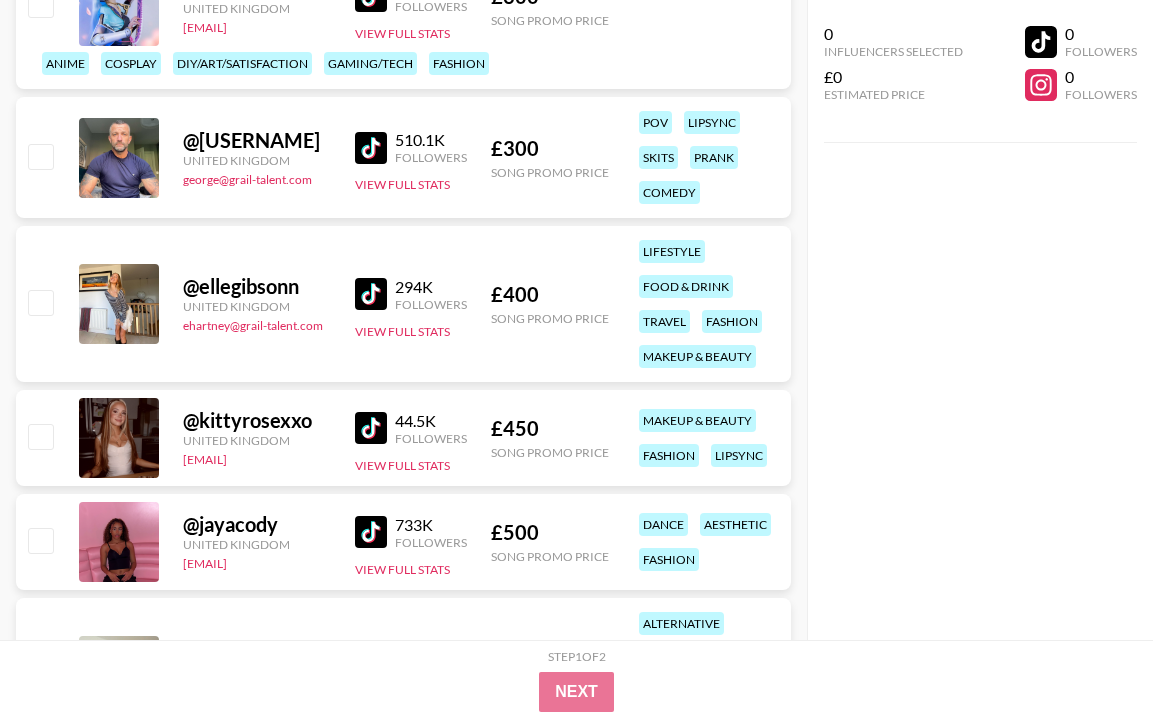 click at bounding box center [371, 532] 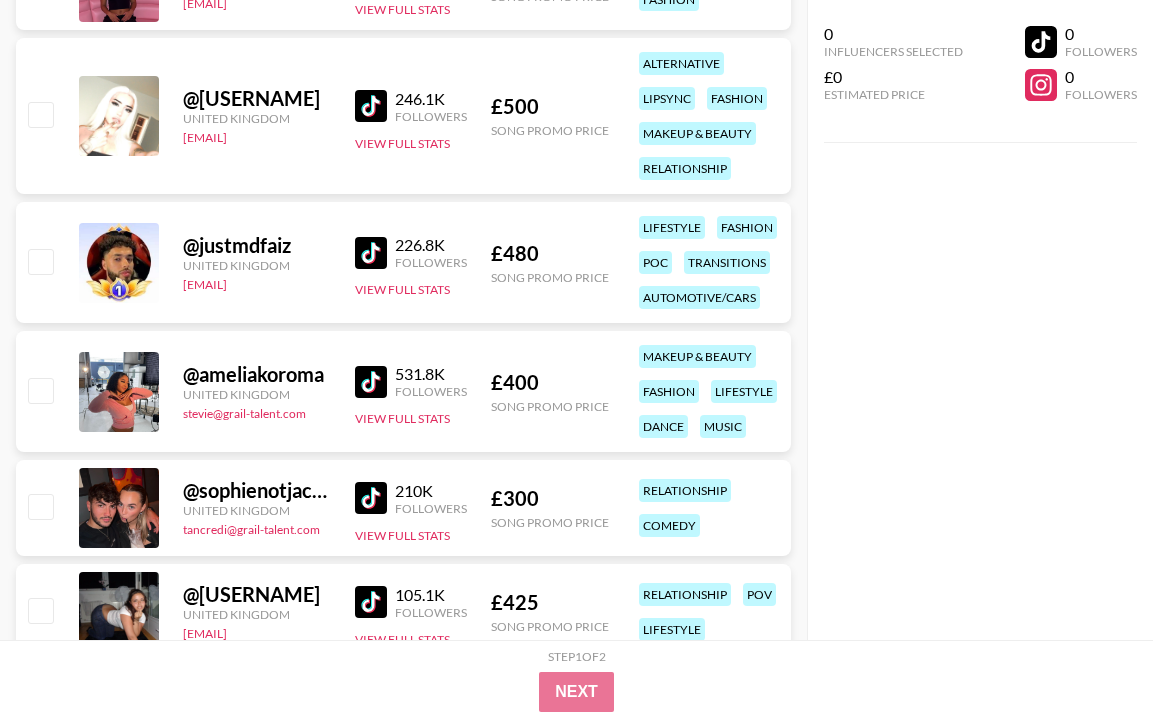scroll, scrollTop: 16960, scrollLeft: 0, axis: vertical 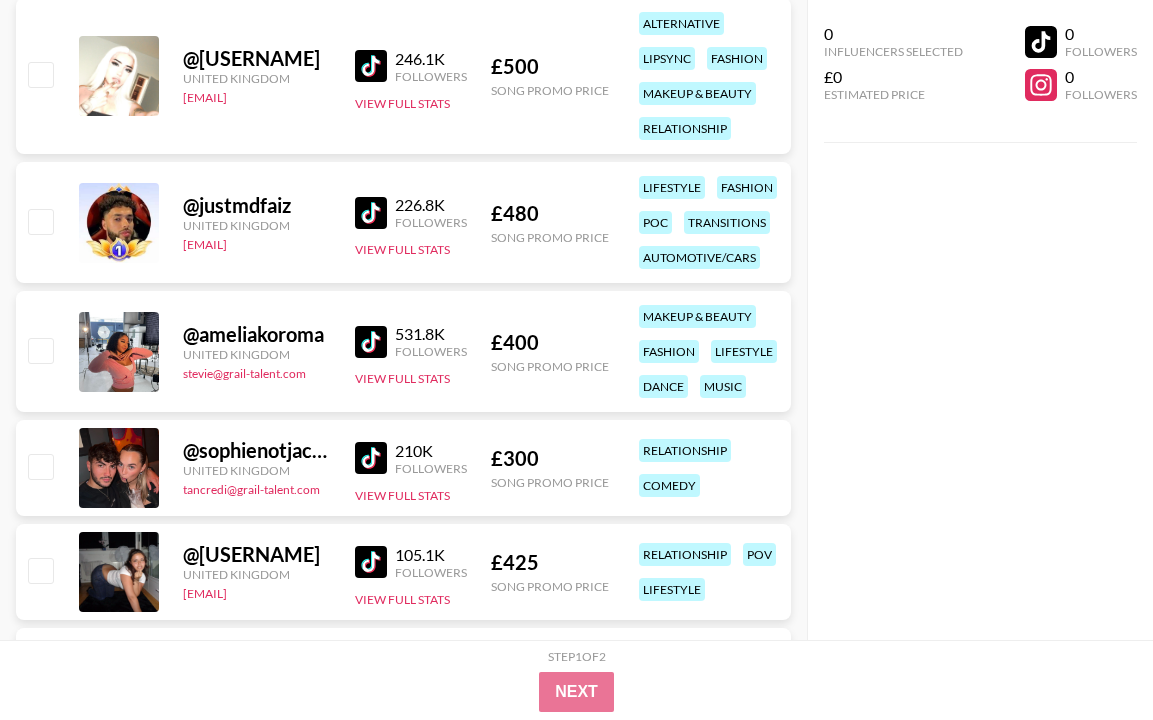 click at bounding box center (371, 342) 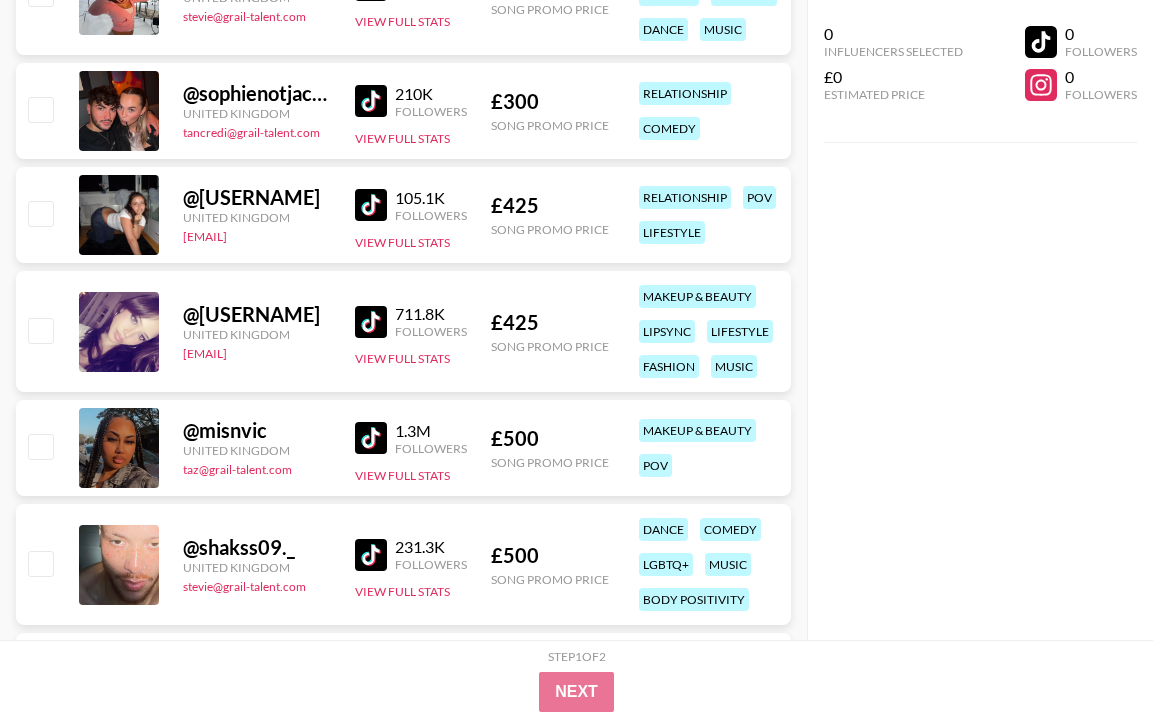 scroll, scrollTop: 17320, scrollLeft: 0, axis: vertical 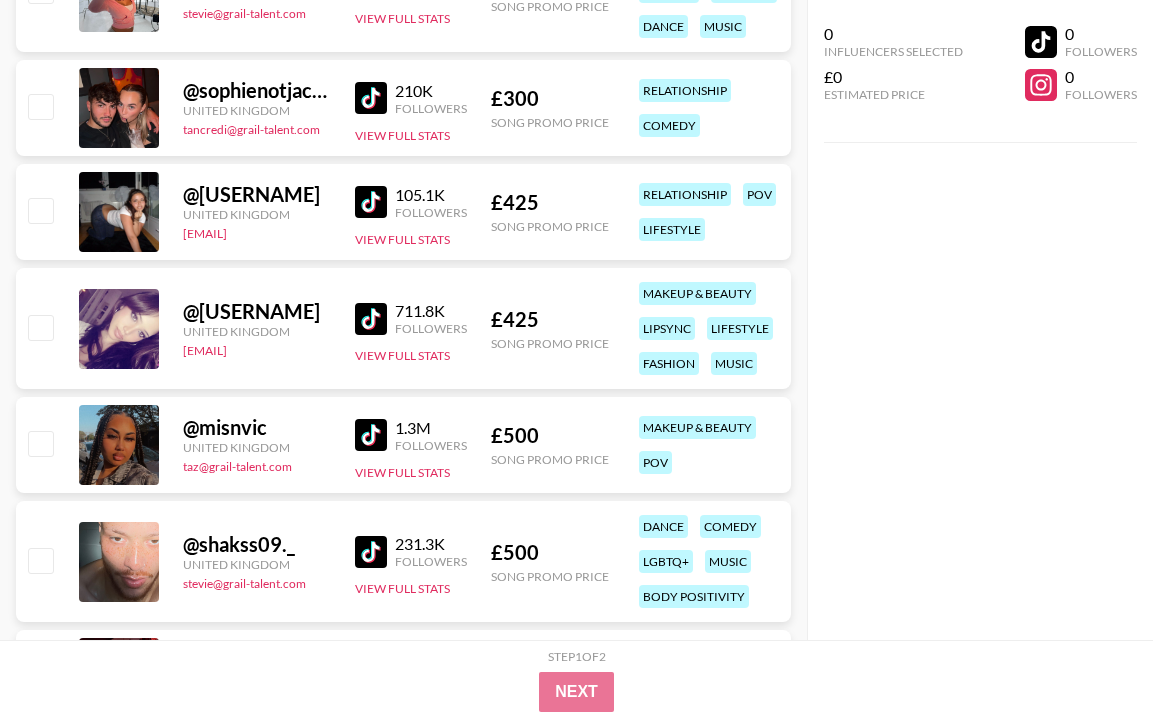 click at bounding box center (371, 435) 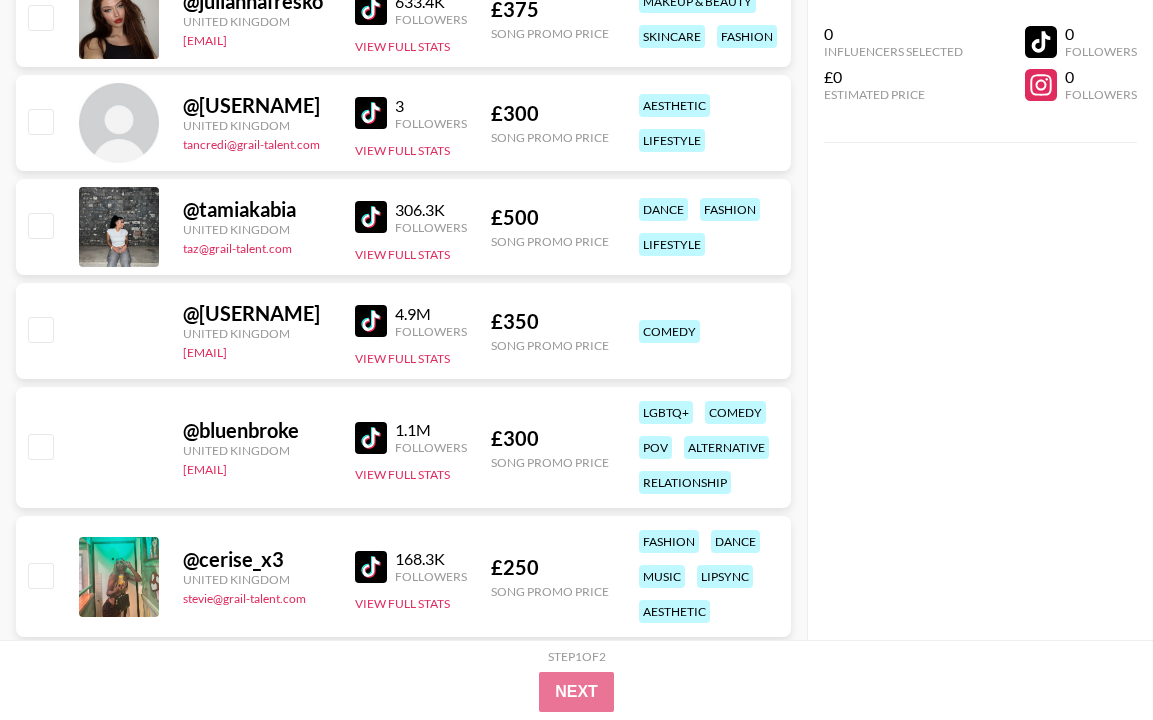 scroll, scrollTop: 22360, scrollLeft: 0, axis: vertical 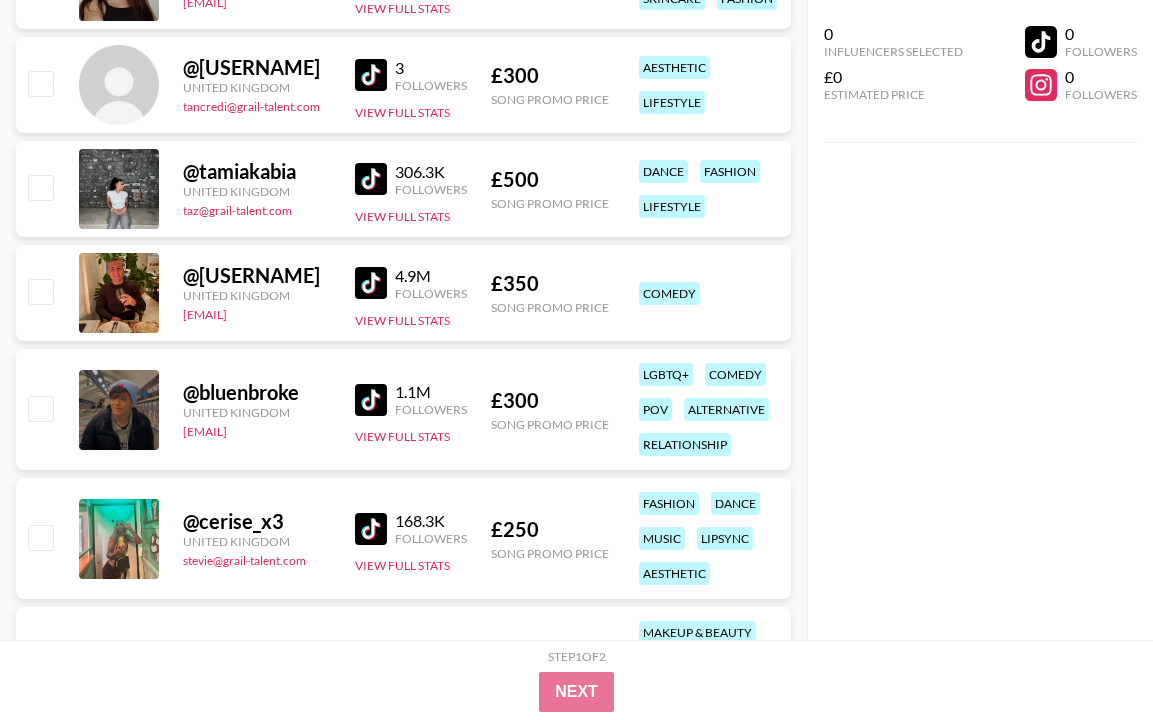 click at bounding box center (371, 179) 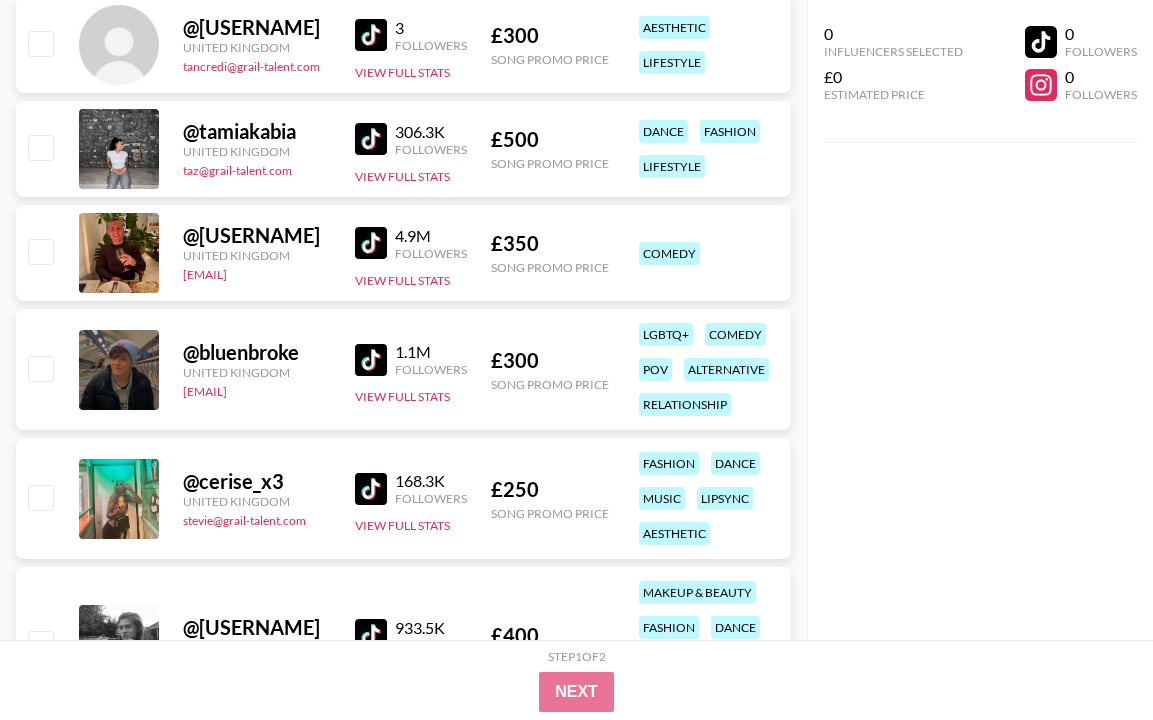 scroll, scrollTop: 22440, scrollLeft: 0, axis: vertical 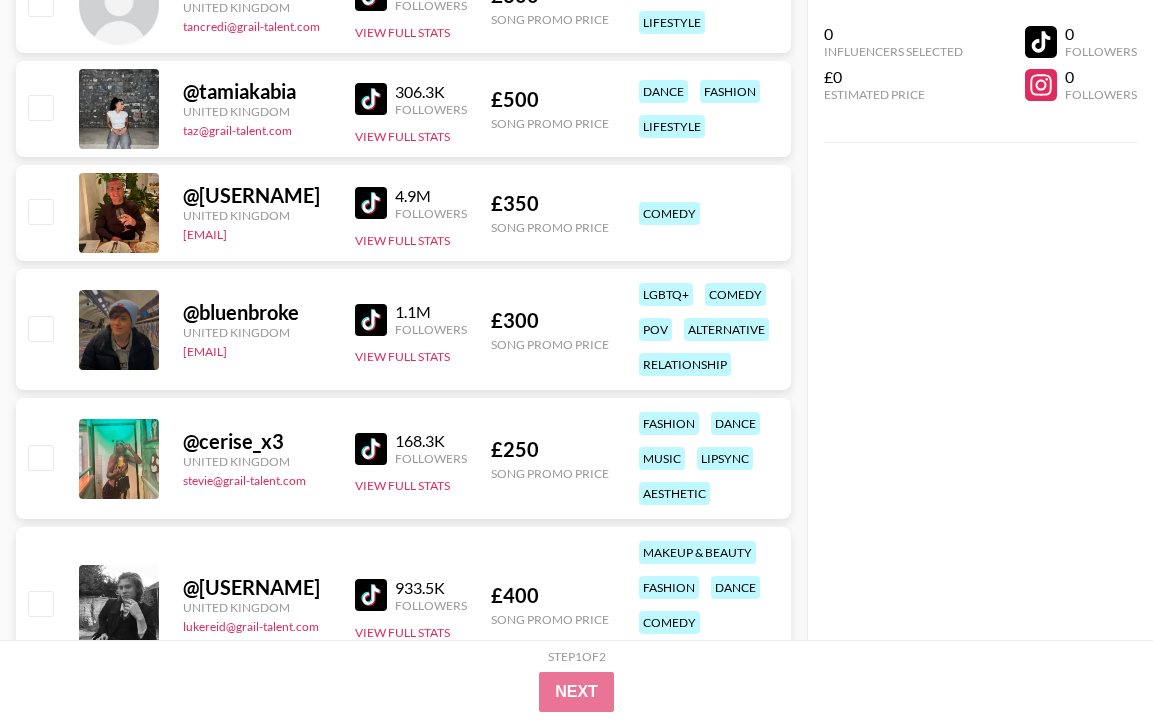 click at bounding box center (371, 449) 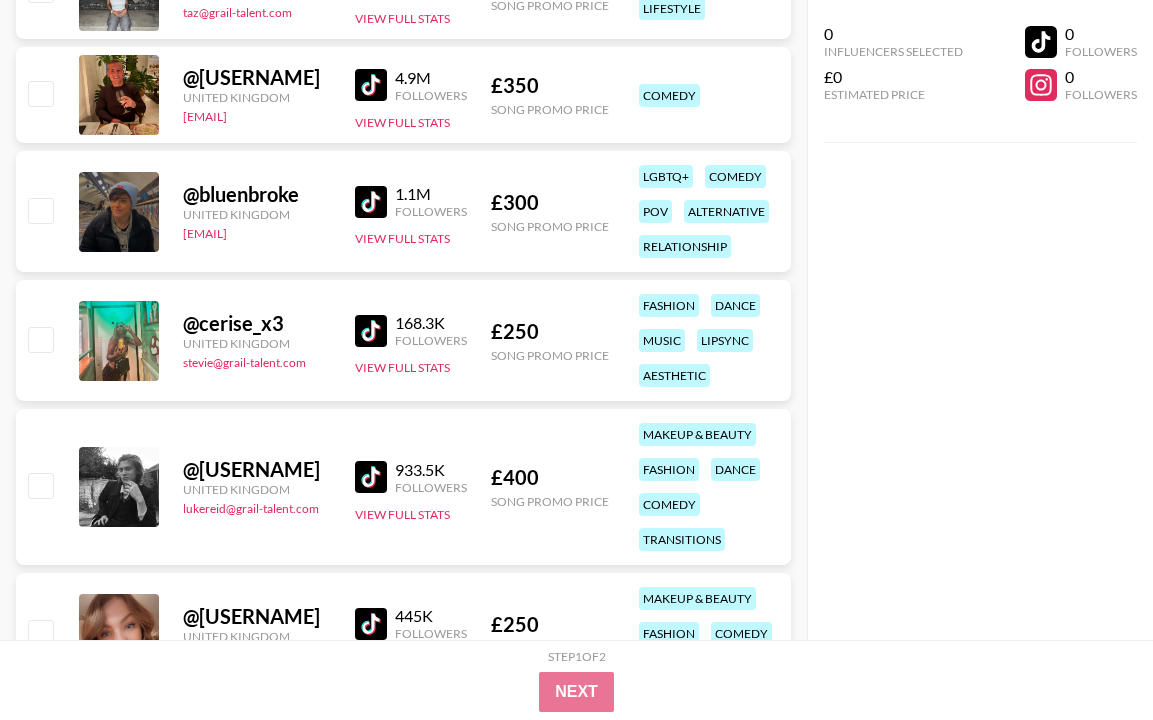 scroll, scrollTop: 22560, scrollLeft: 0, axis: vertical 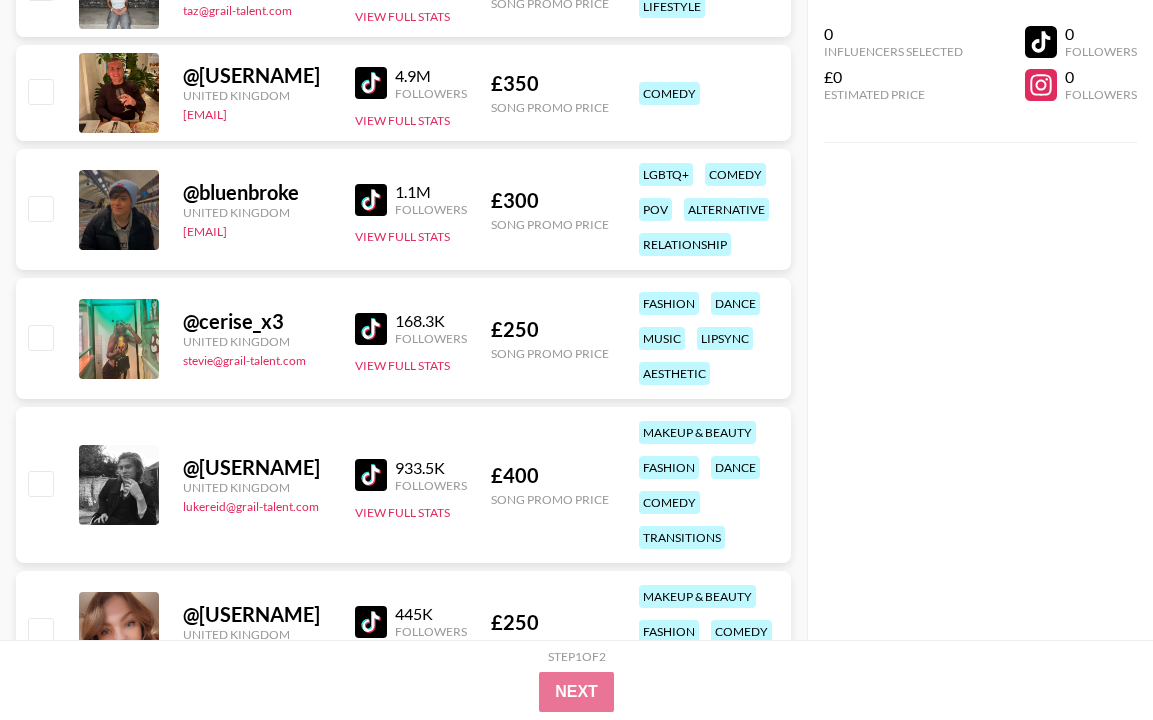 click at bounding box center [371, 329] 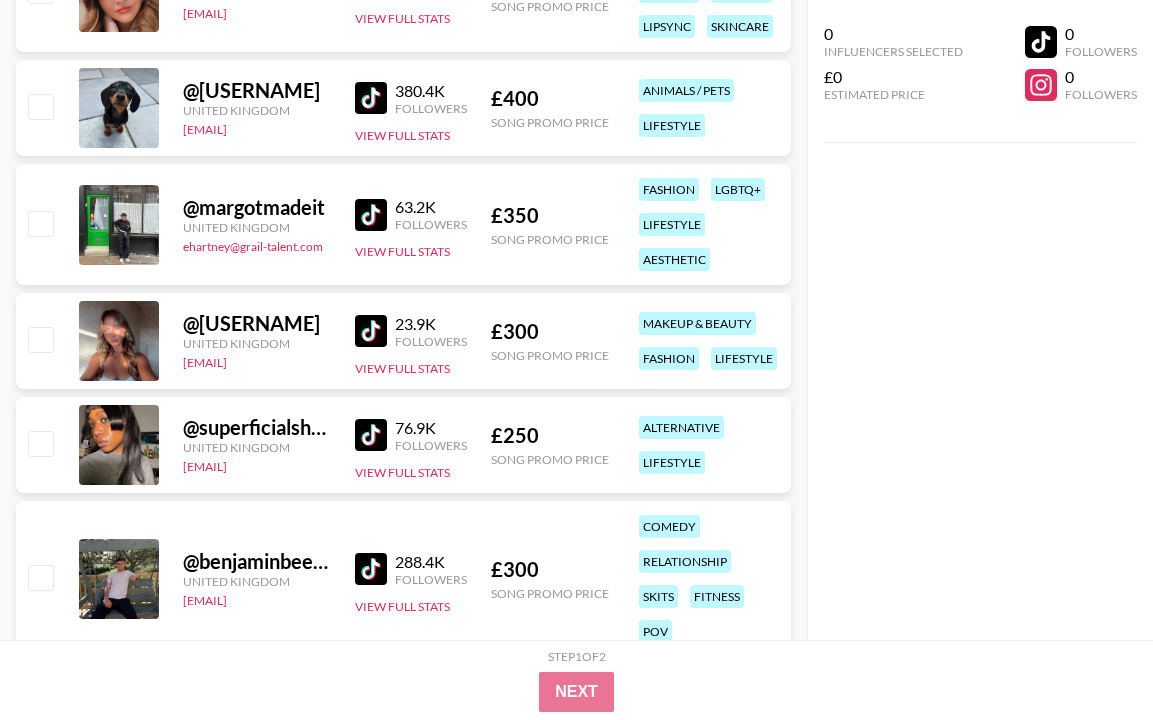 scroll, scrollTop: 23240, scrollLeft: 0, axis: vertical 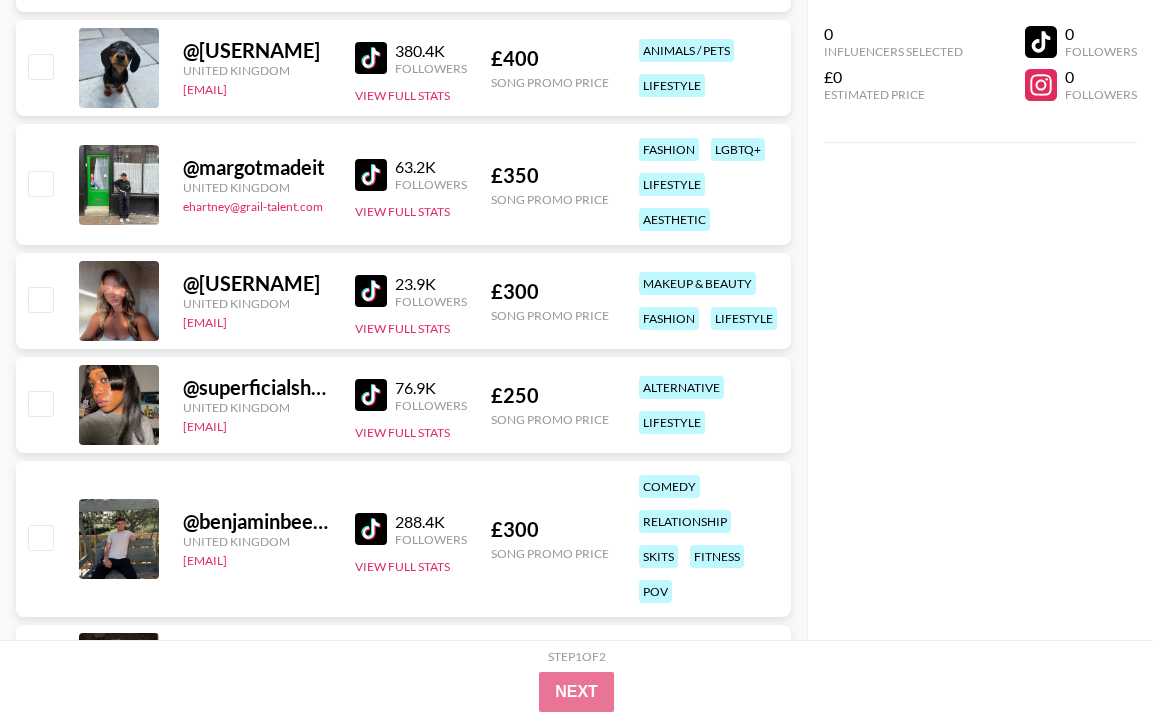click at bounding box center (371, 395) 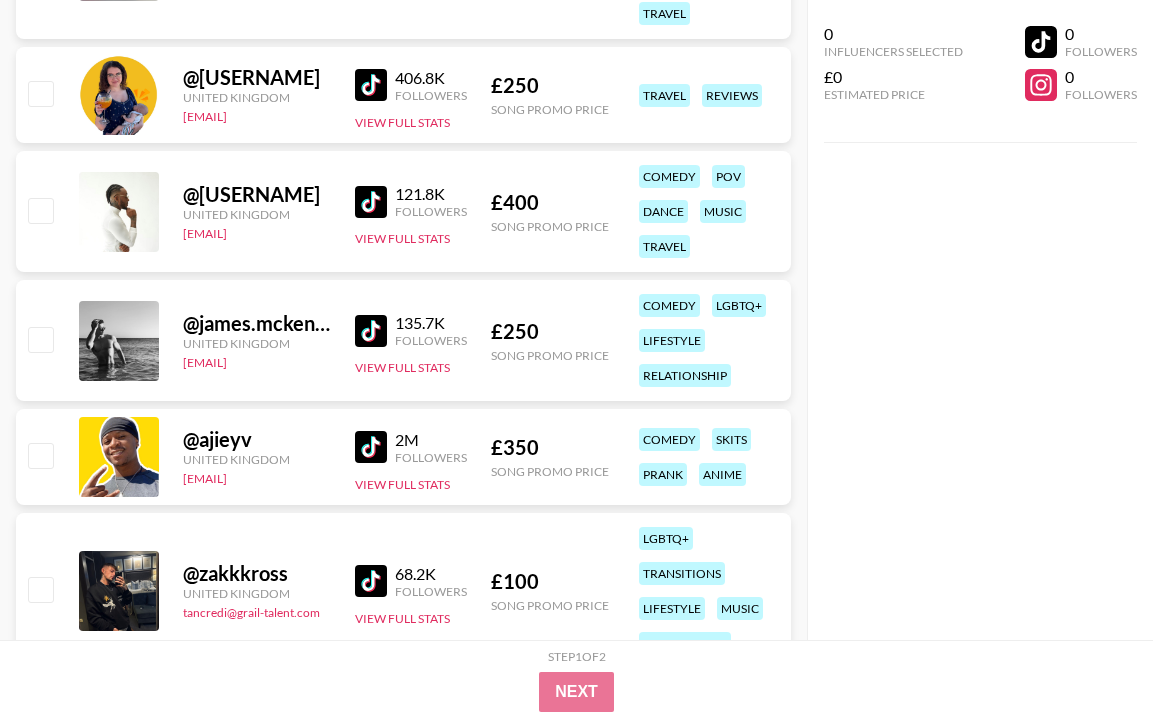scroll, scrollTop: 24480, scrollLeft: 0, axis: vertical 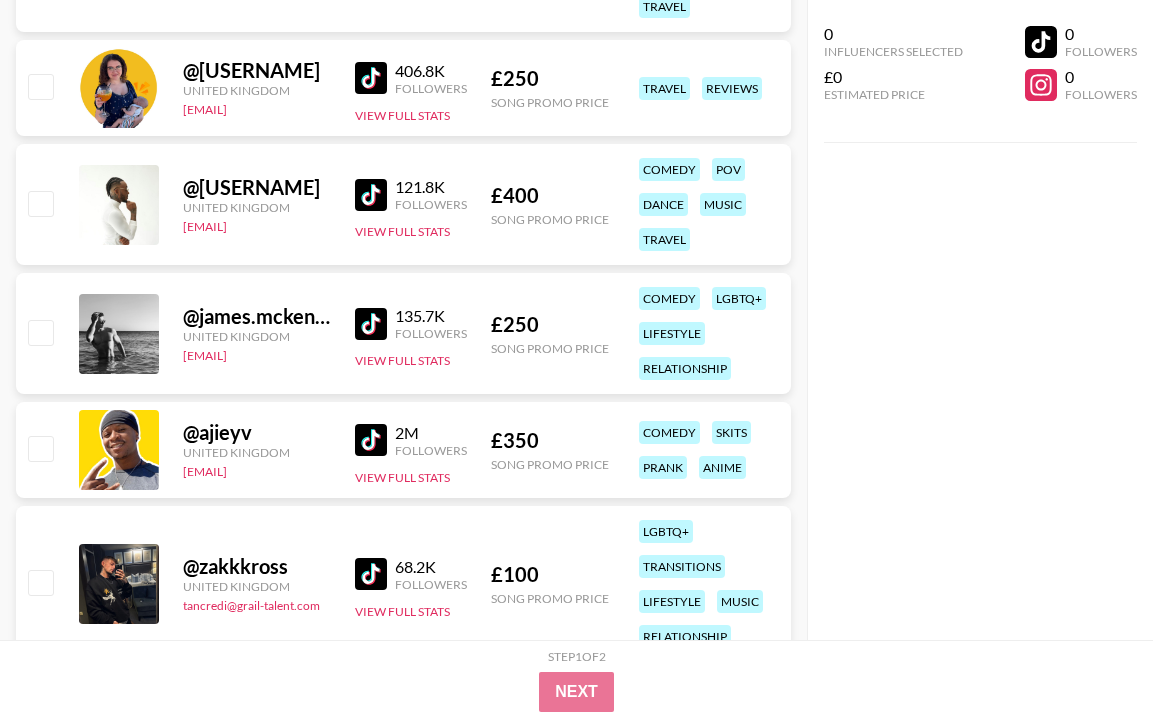 click on "121.8K" at bounding box center [431, 187] 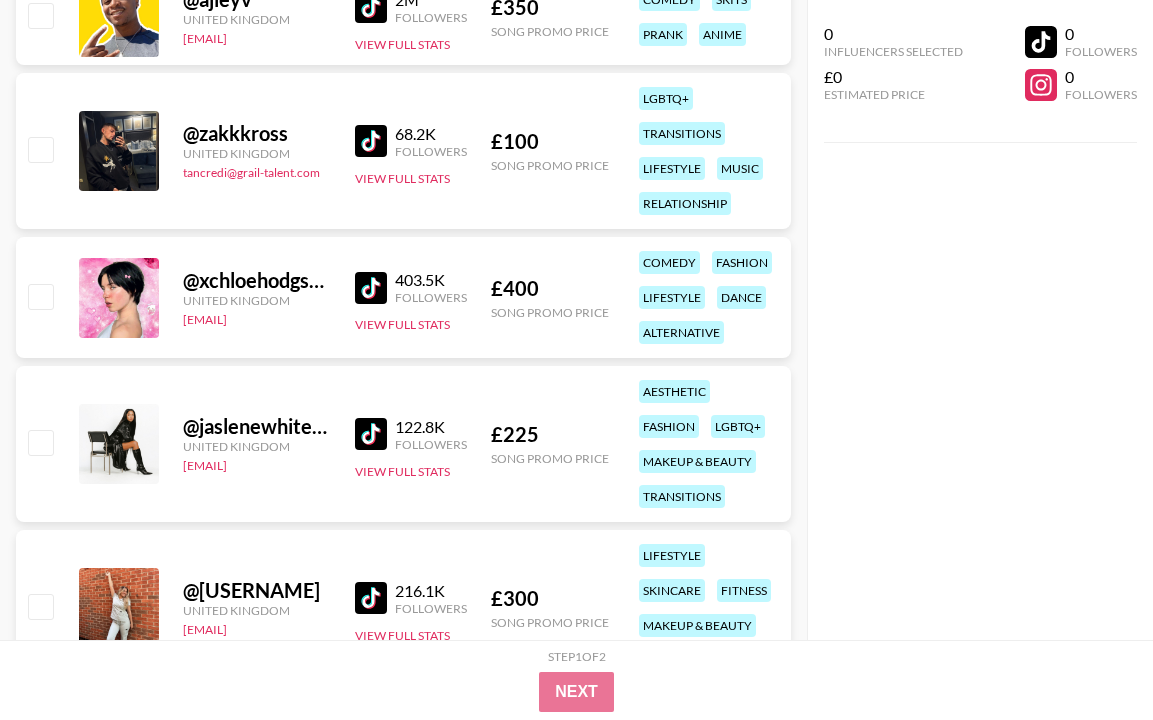 scroll, scrollTop: 24920, scrollLeft: 0, axis: vertical 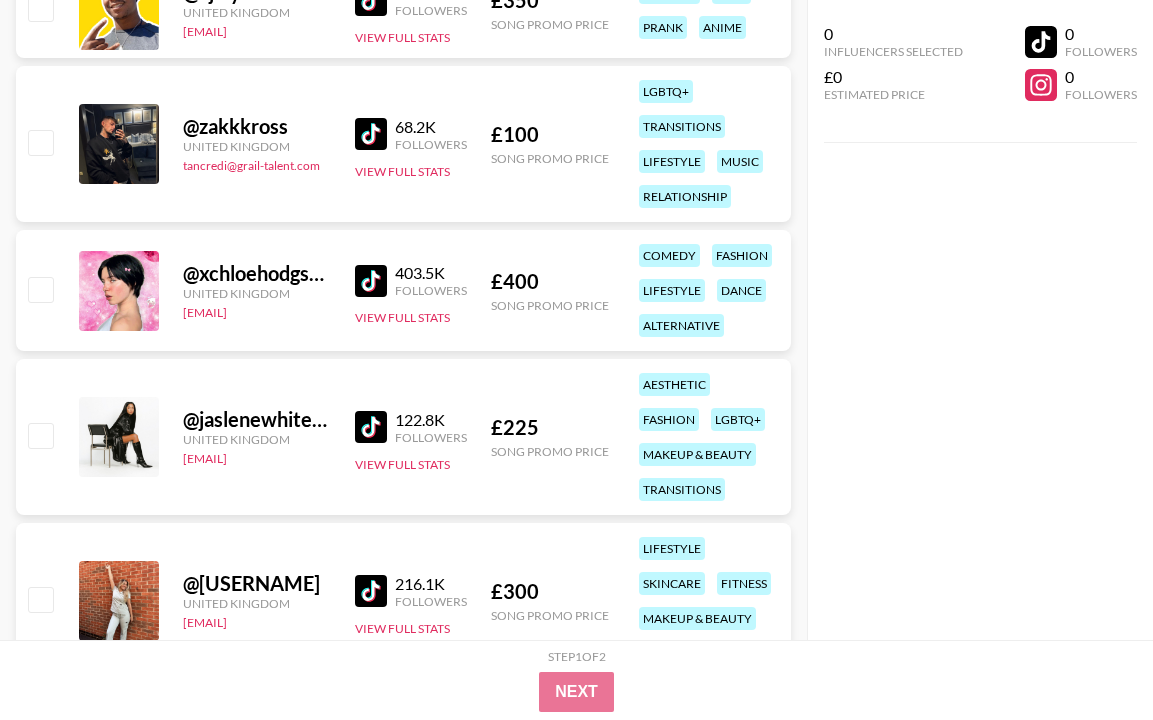click at bounding box center [371, 427] 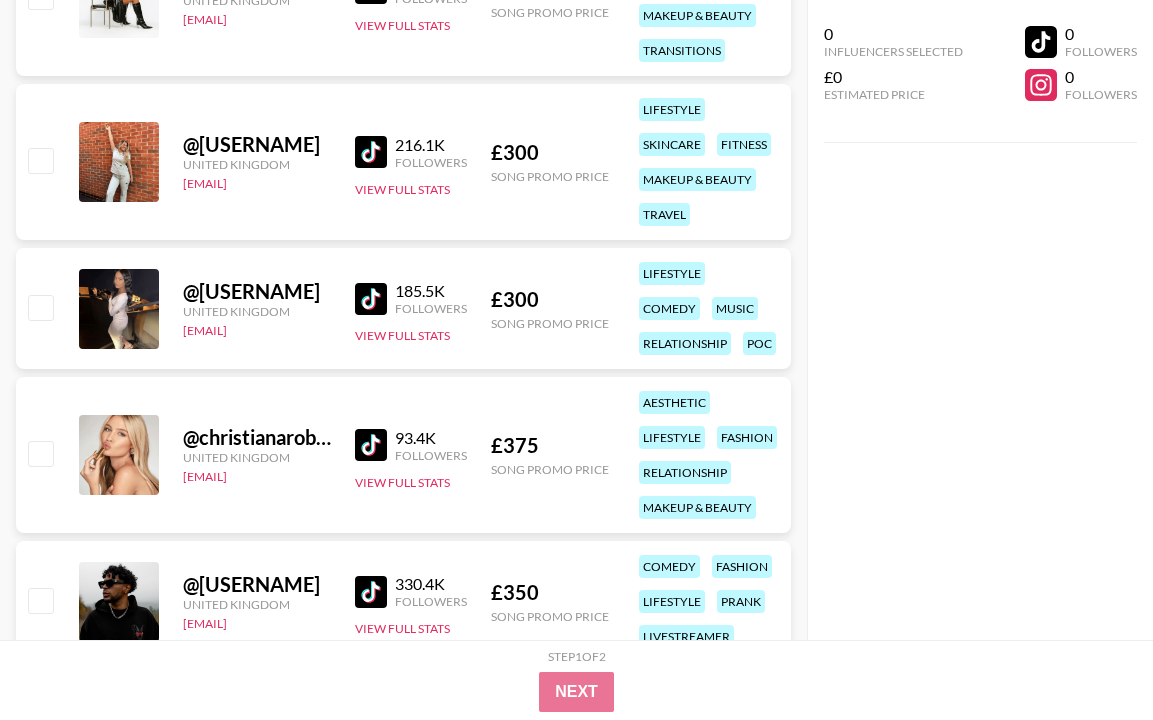 scroll, scrollTop: 25360, scrollLeft: 0, axis: vertical 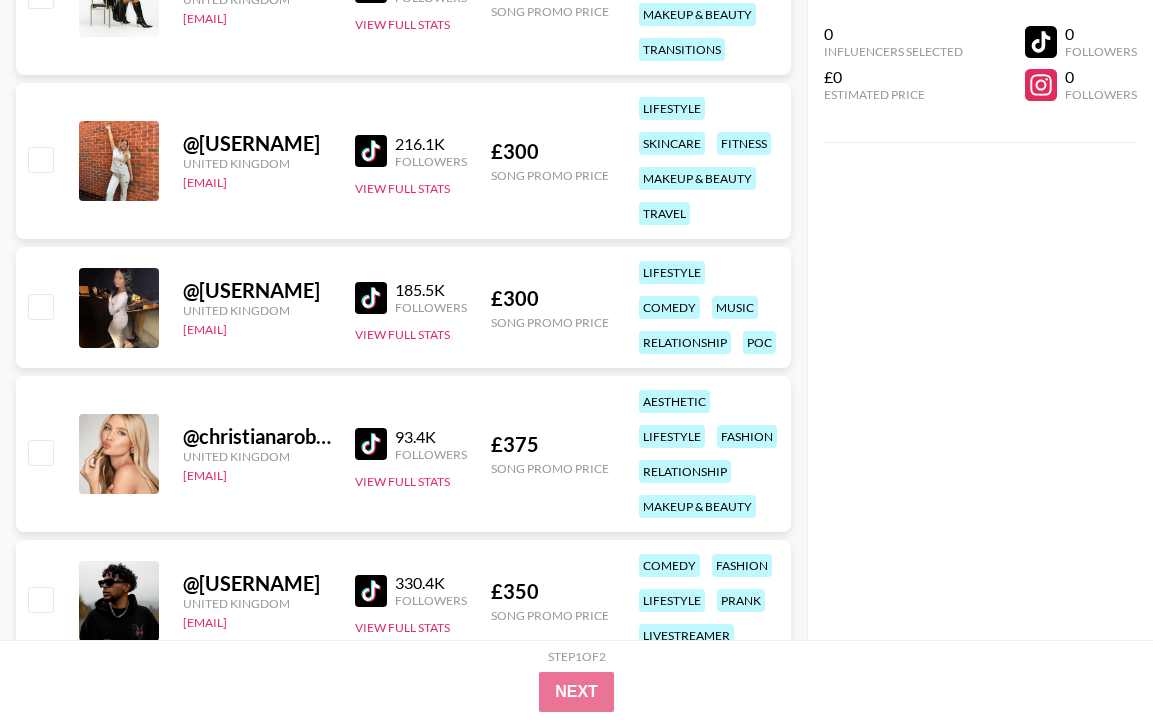 click at bounding box center (371, 298) 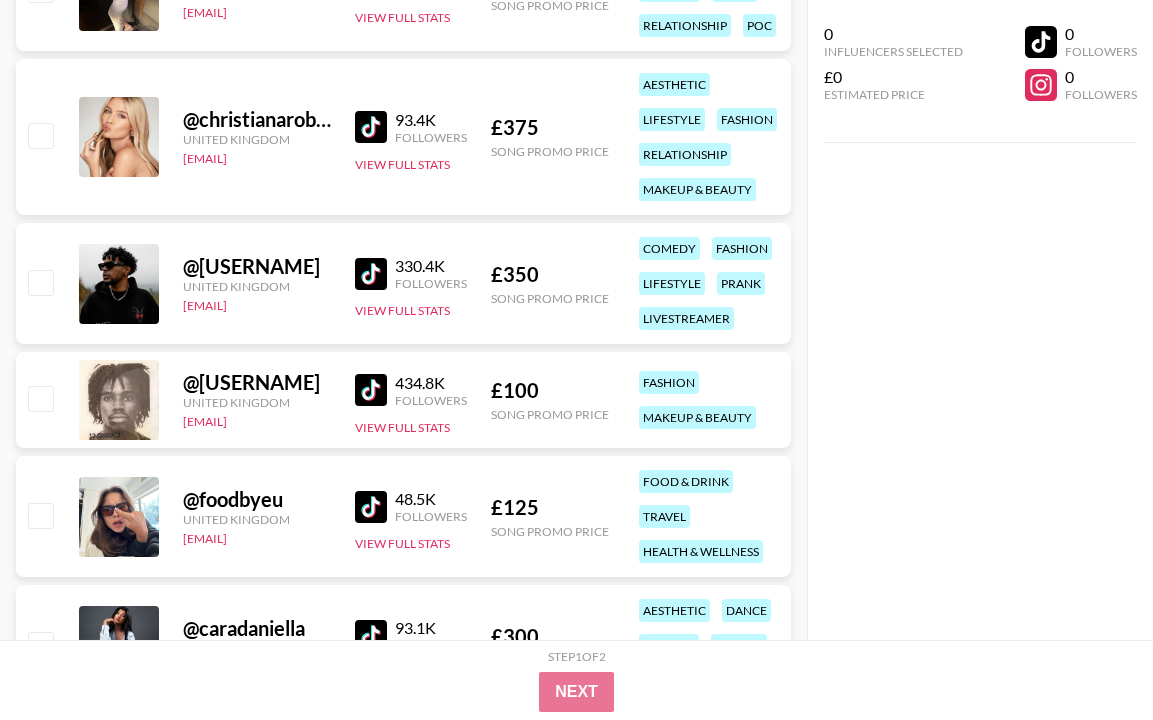 scroll, scrollTop: 25680, scrollLeft: 0, axis: vertical 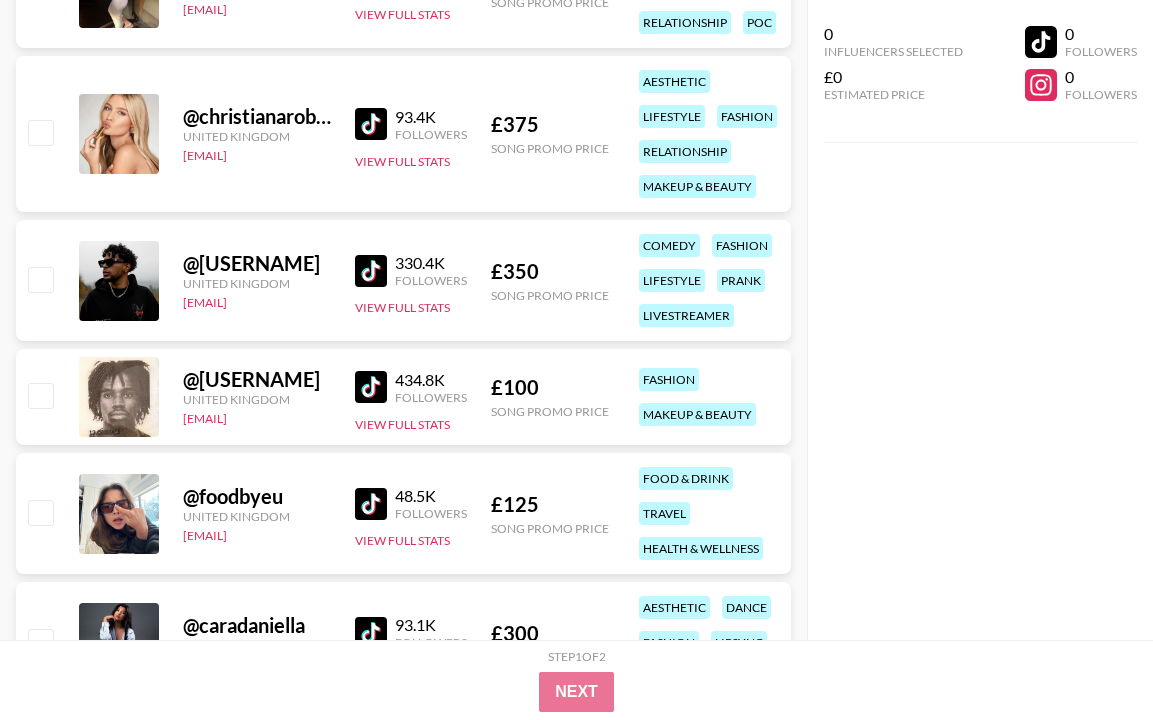 click at bounding box center [371, 387] 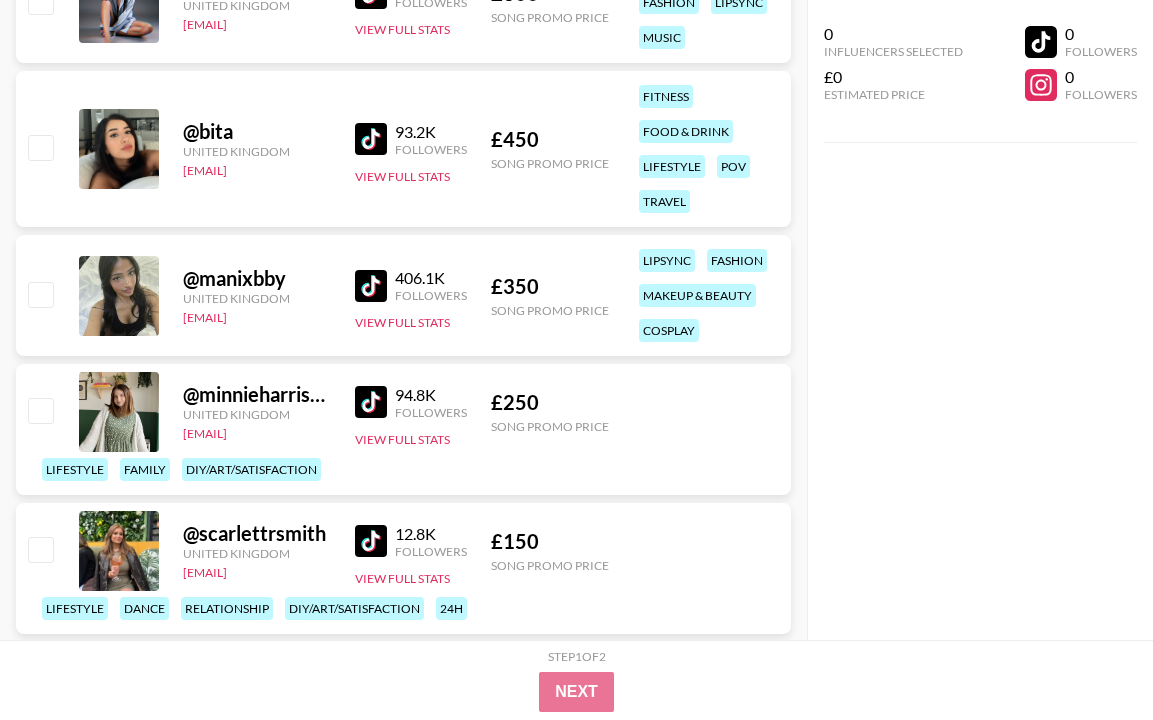 scroll, scrollTop: 26360, scrollLeft: 0, axis: vertical 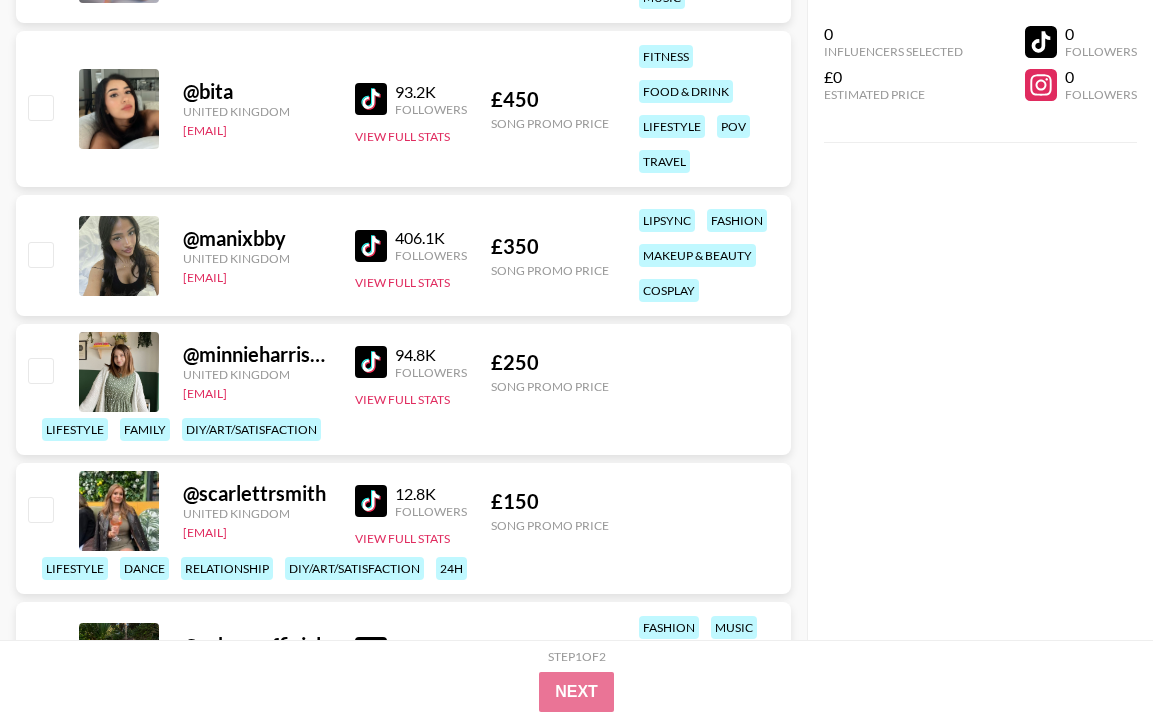 click at bounding box center (371, 246) 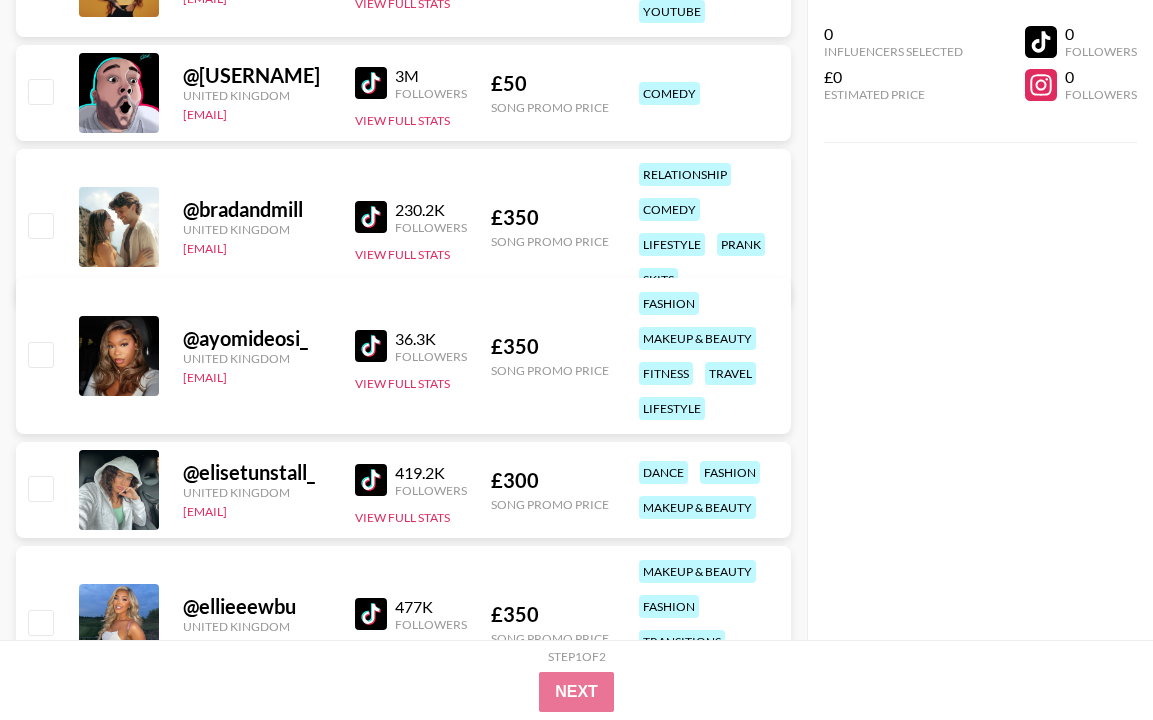 scroll, scrollTop: 28360, scrollLeft: 0, axis: vertical 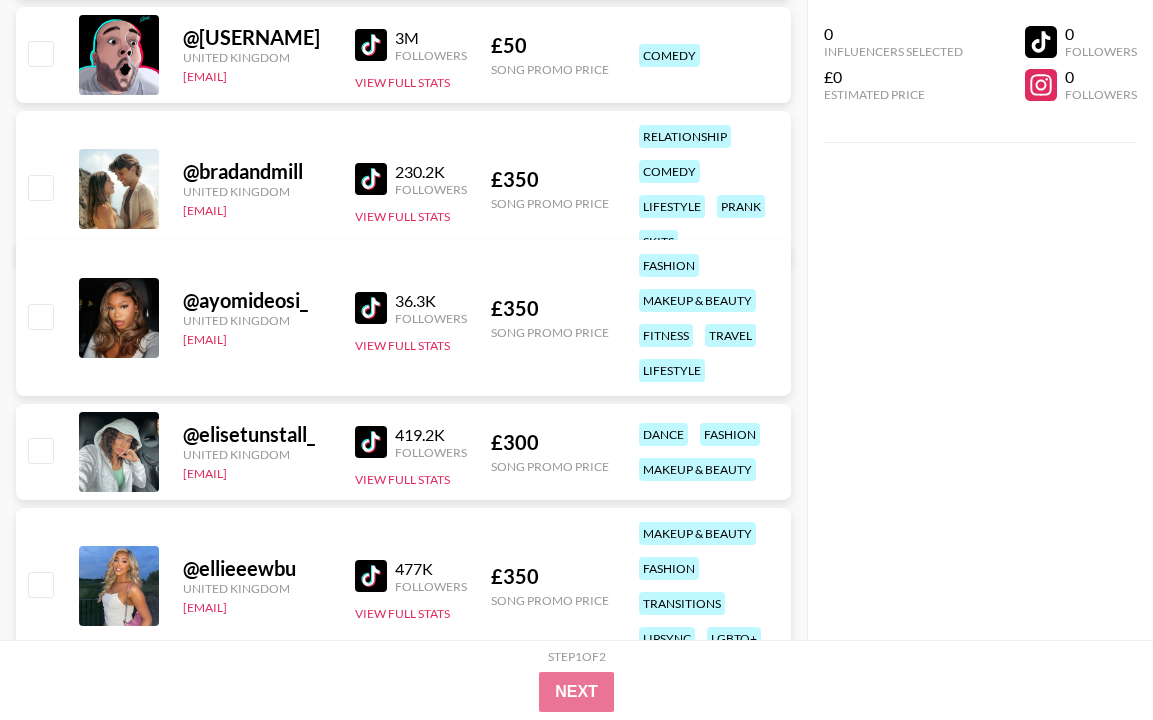 click at bounding box center (371, 308) 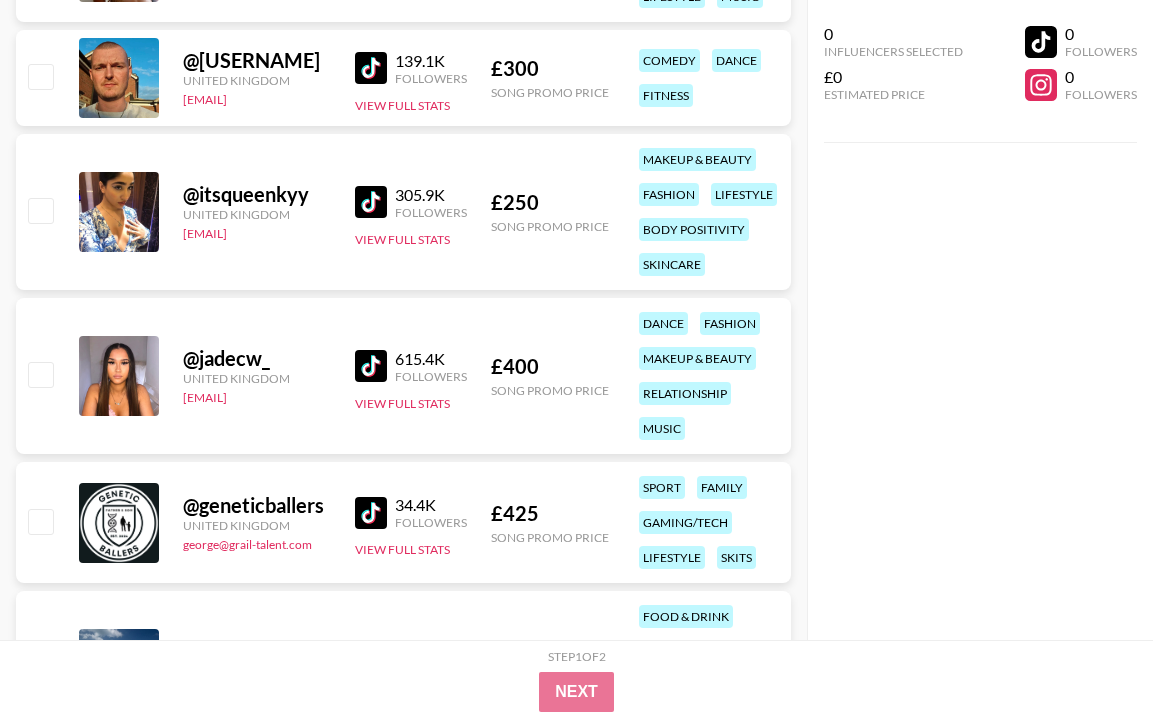 scroll, scrollTop: 29720, scrollLeft: 0, axis: vertical 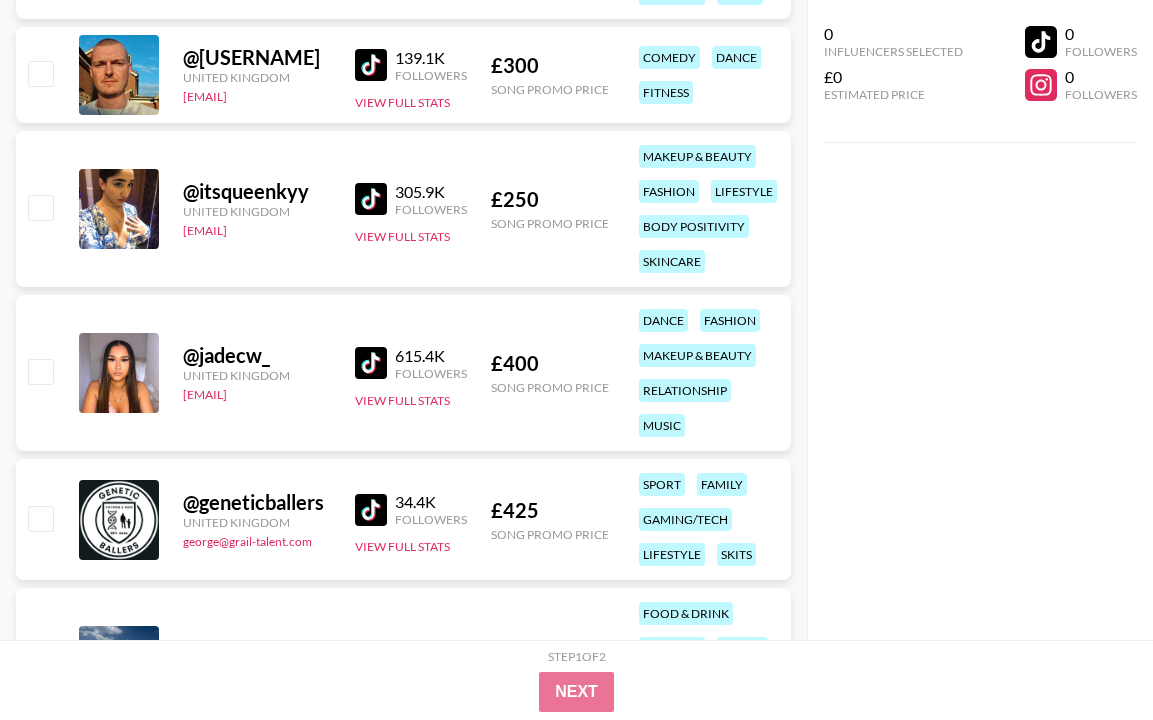 click at bounding box center (371, 363) 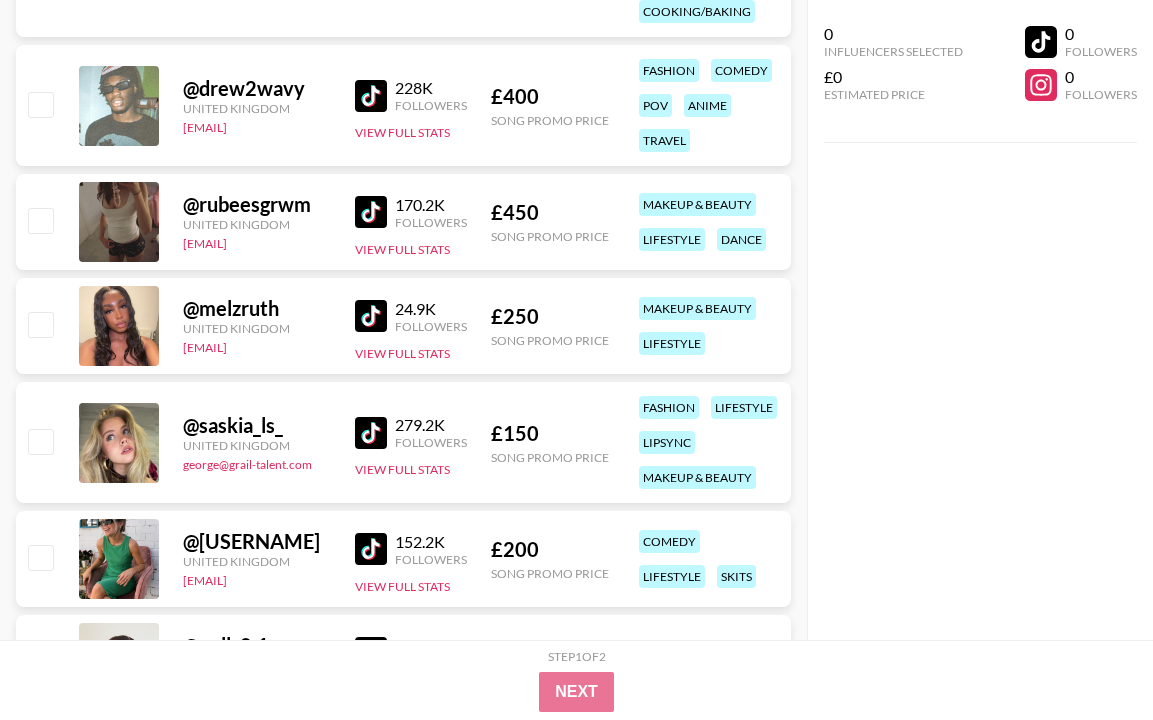 scroll, scrollTop: 30440, scrollLeft: 0, axis: vertical 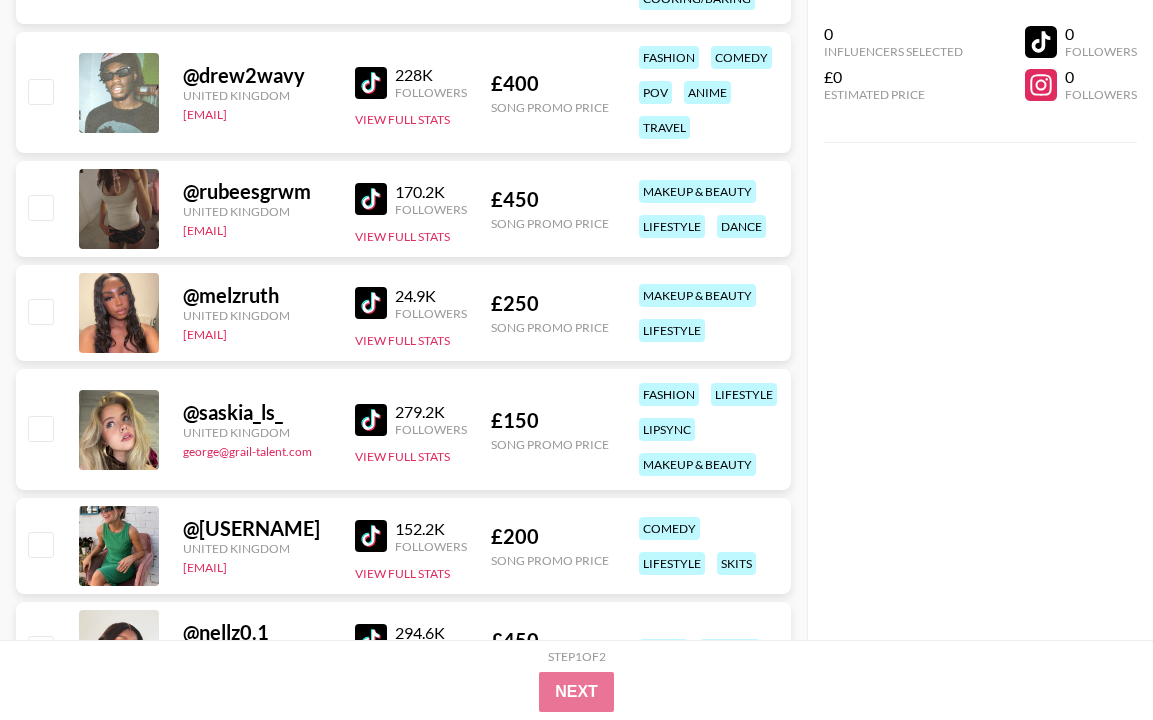click at bounding box center [371, 303] 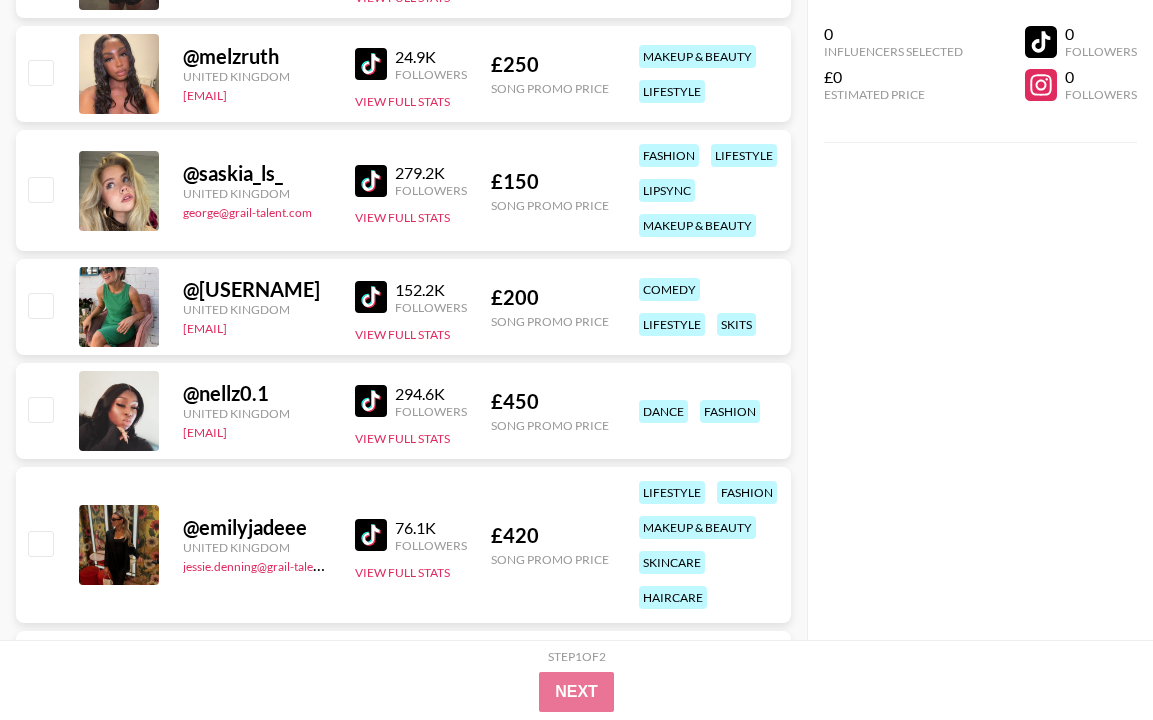 scroll, scrollTop: 30680, scrollLeft: 0, axis: vertical 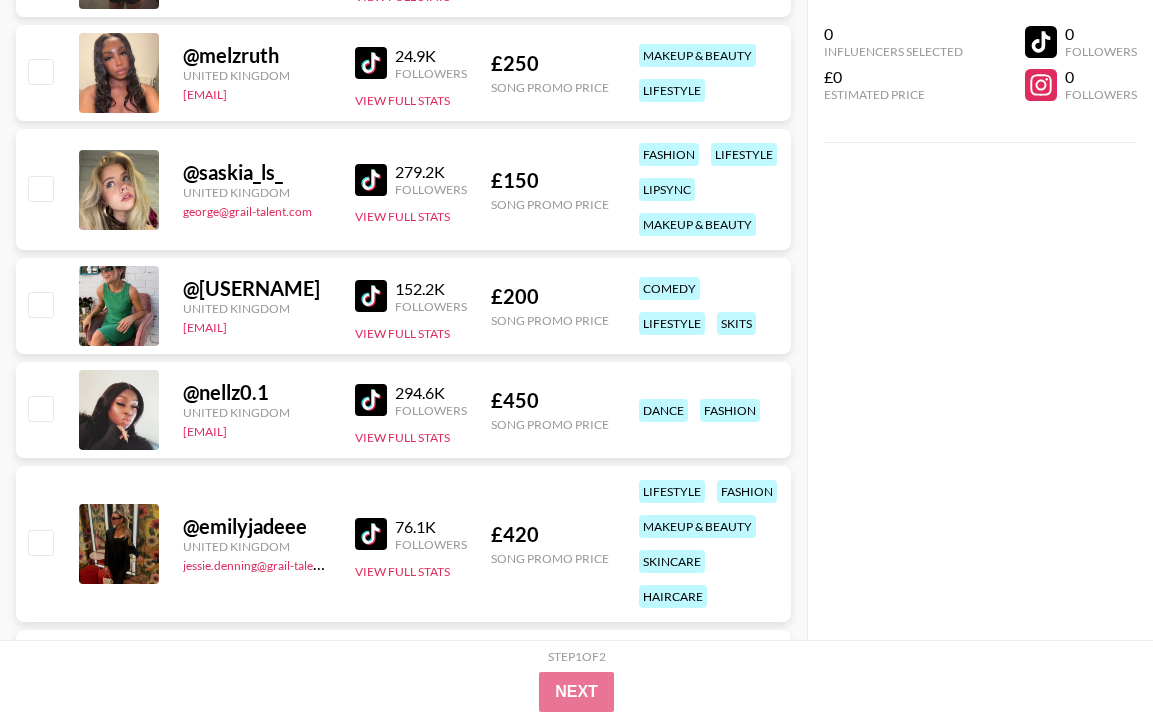click at bounding box center [371, 400] 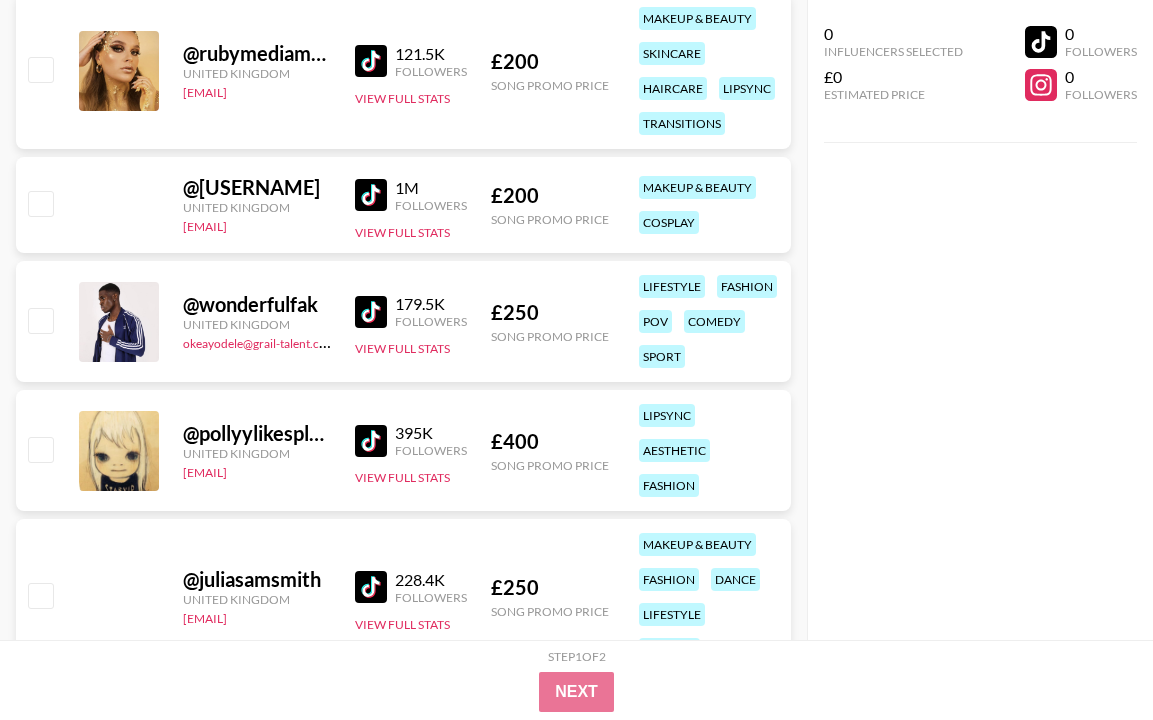 scroll, scrollTop: 34000, scrollLeft: 0, axis: vertical 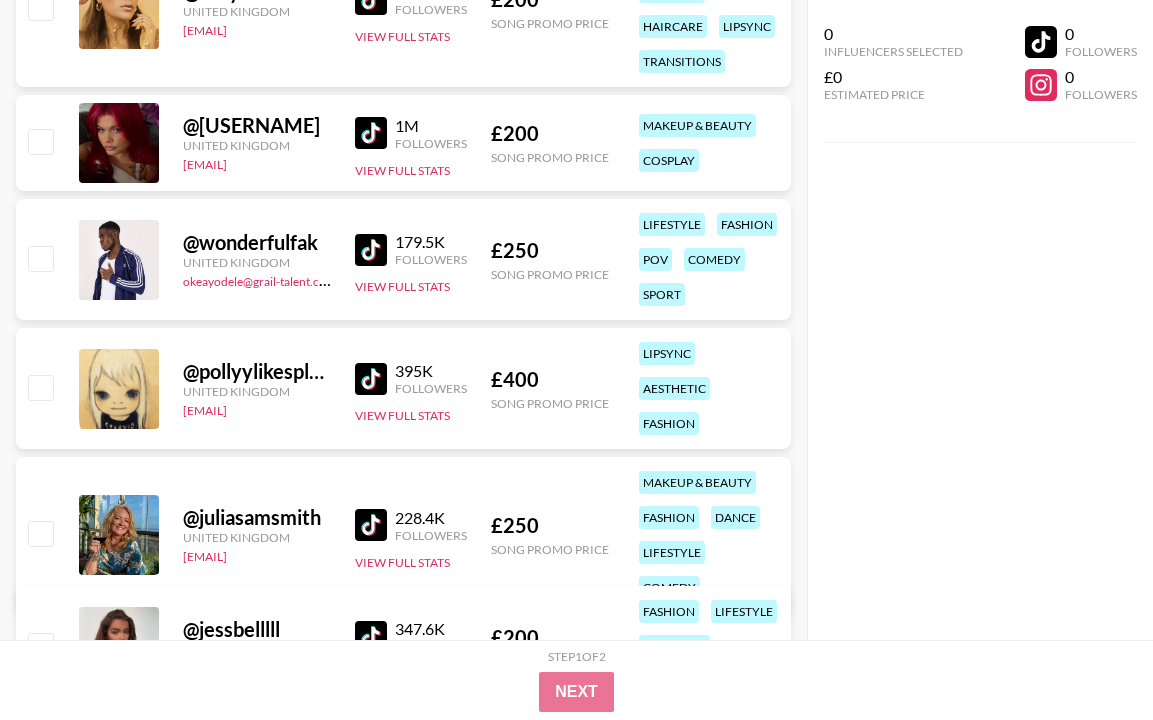 click at bounding box center [375, 250] 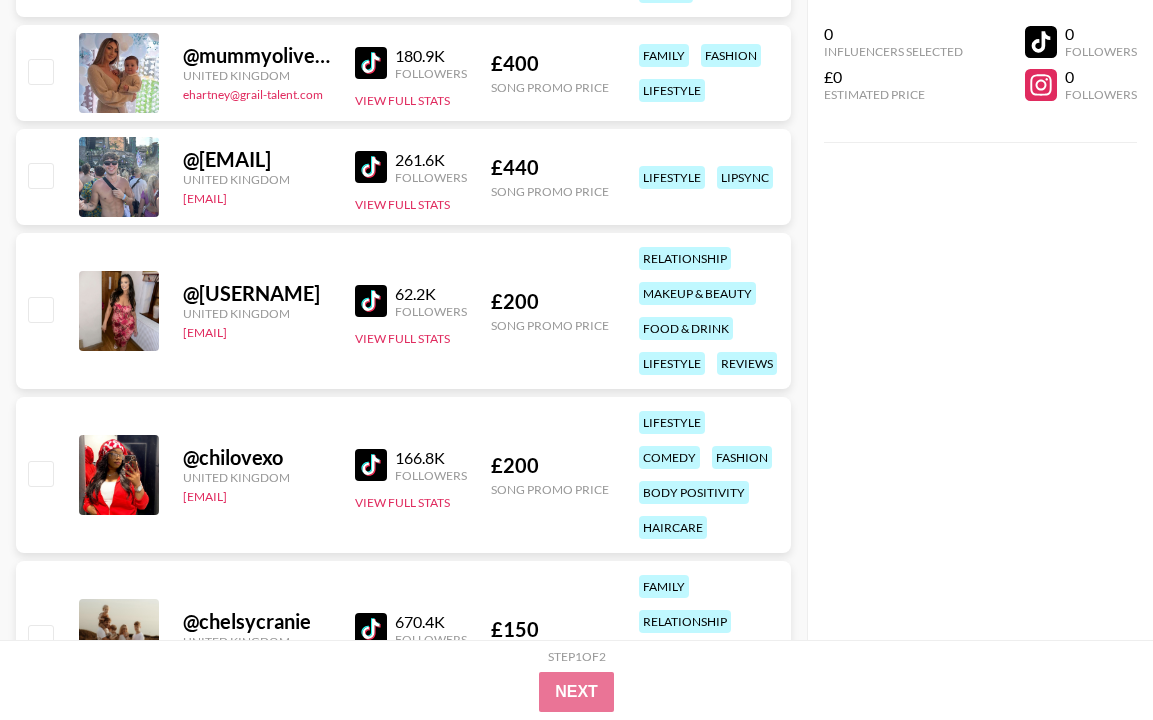 scroll, scrollTop: 34840, scrollLeft: 0, axis: vertical 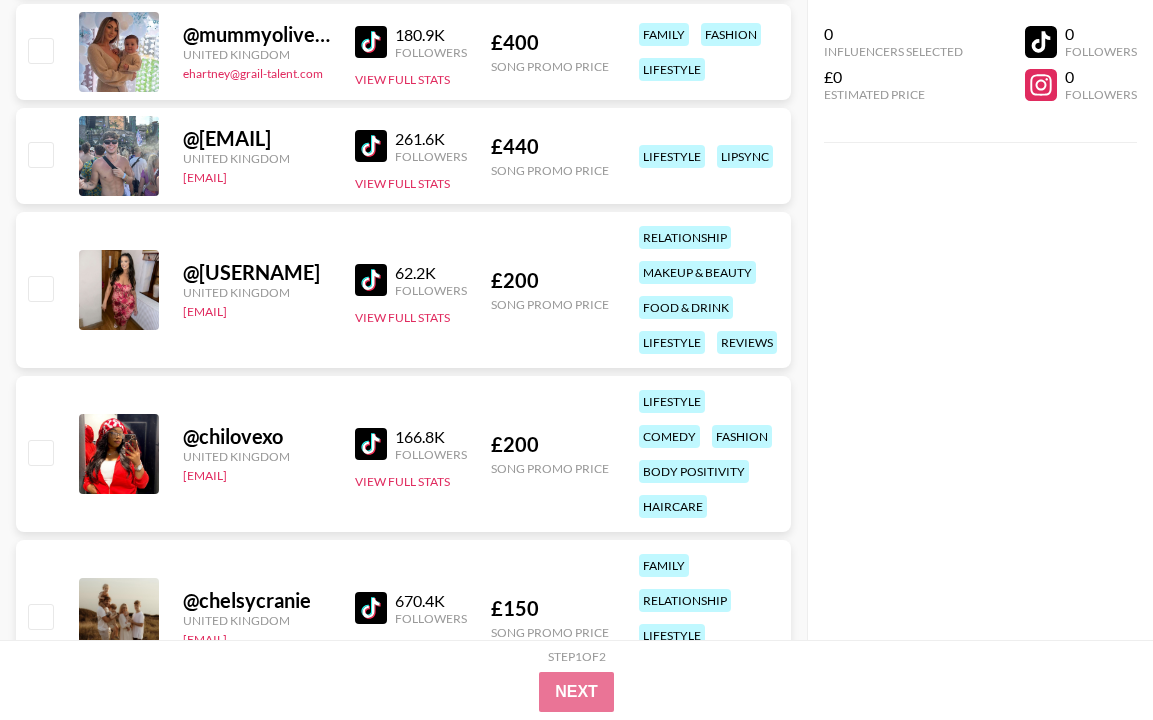 click at bounding box center (371, 444) 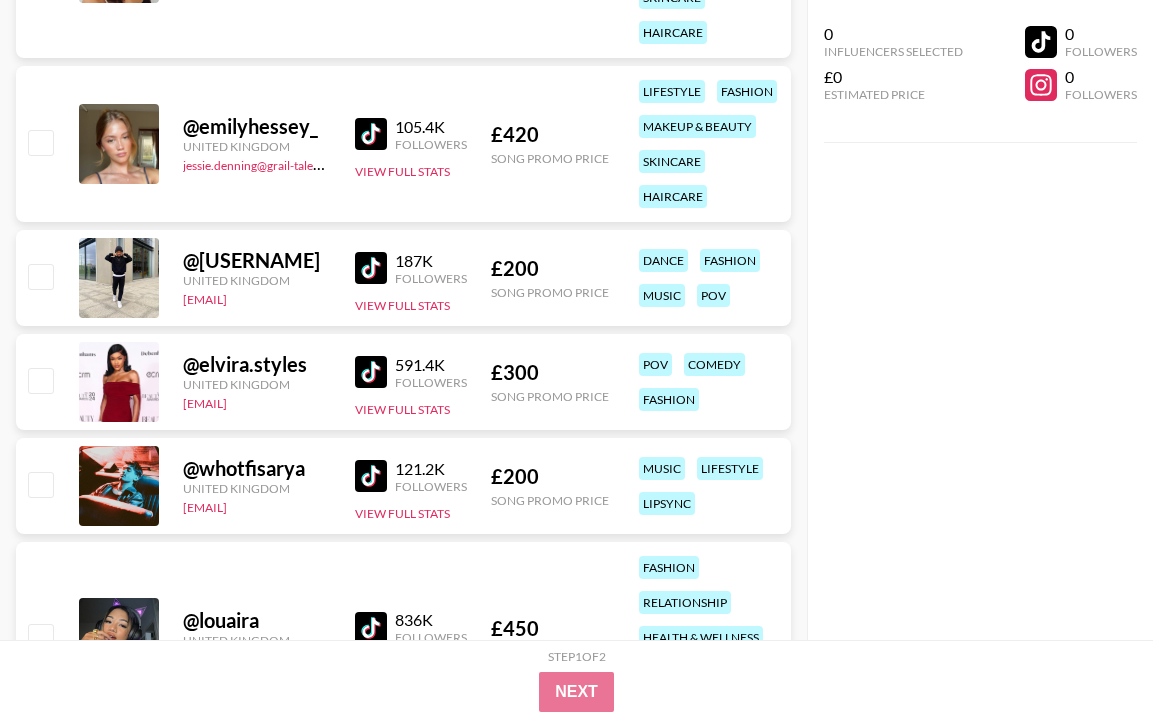 scroll, scrollTop: 35920, scrollLeft: 0, axis: vertical 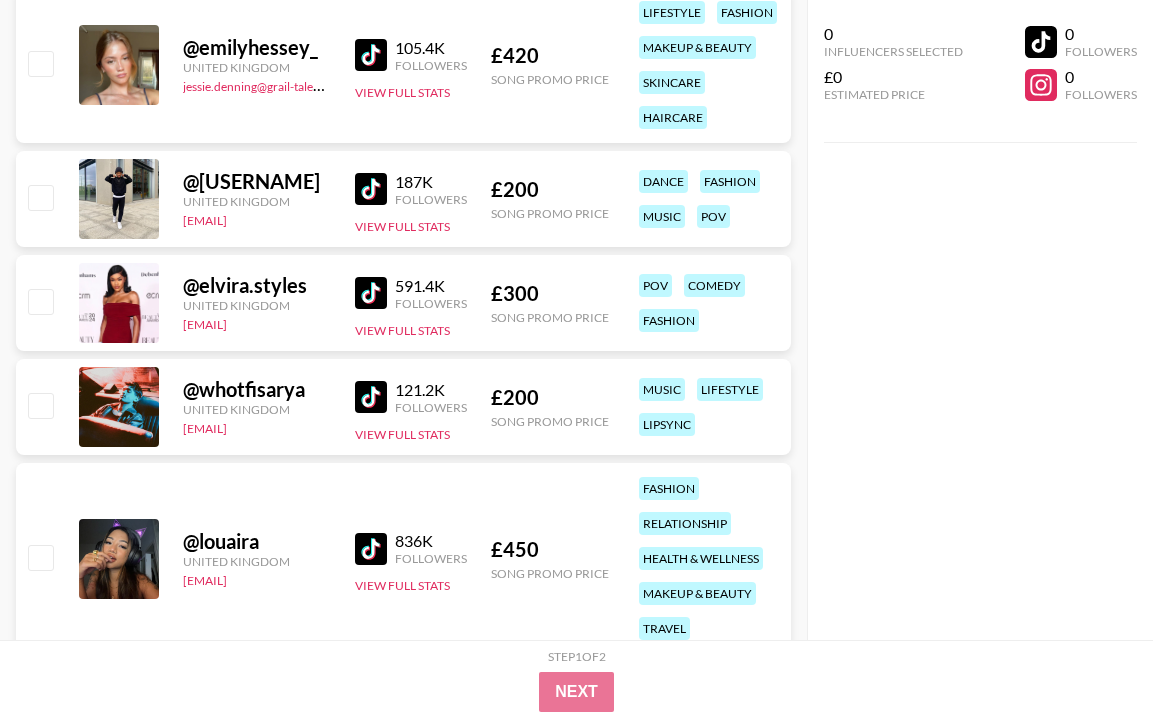 click at bounding box center (371, 293) 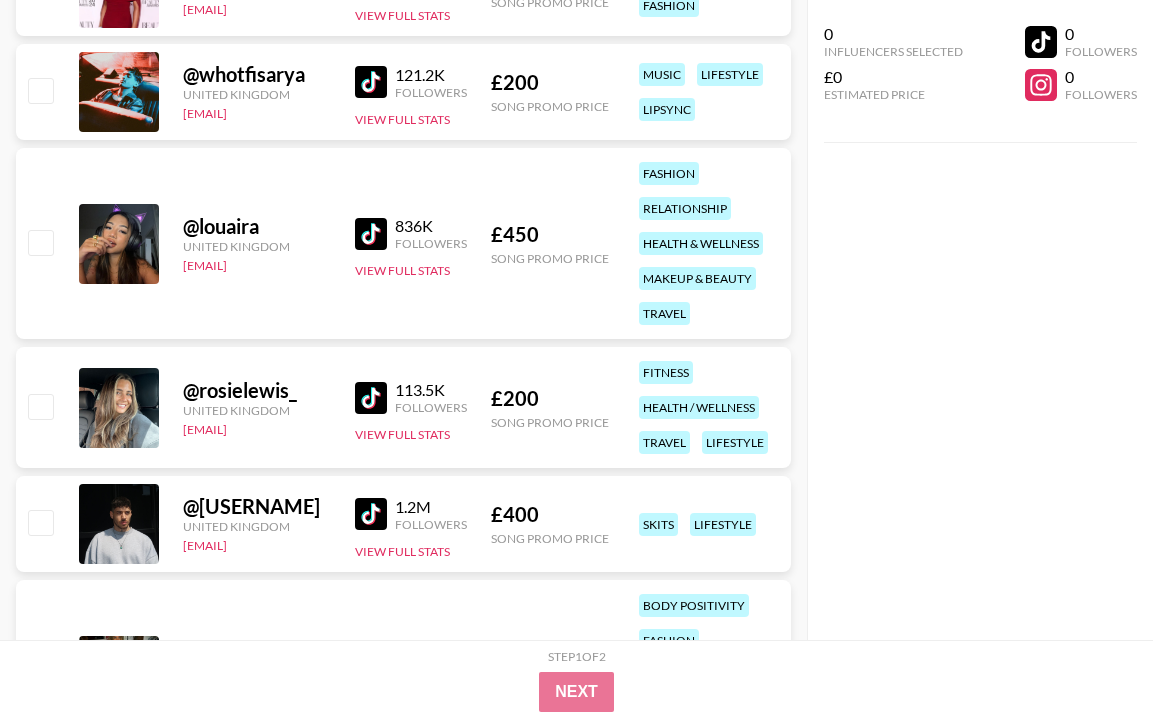 scroll, scrollTop: 36240, scrollLeft: 0, axis: vertical 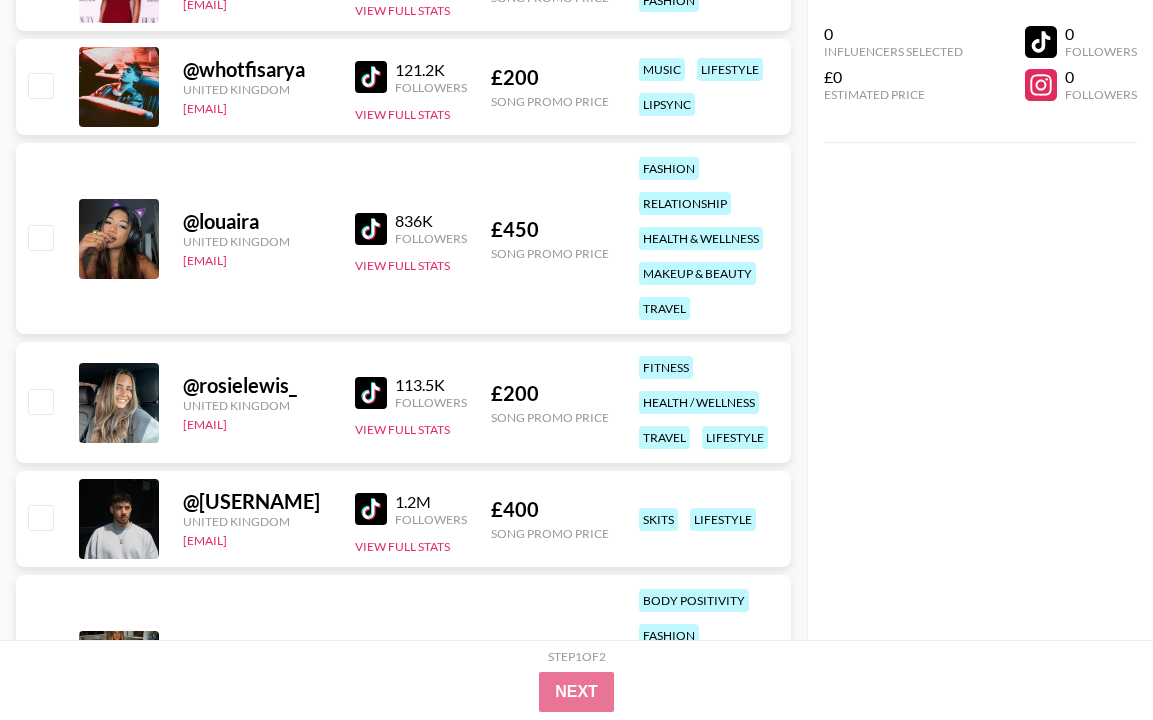 click at bounding box center [371, 229] 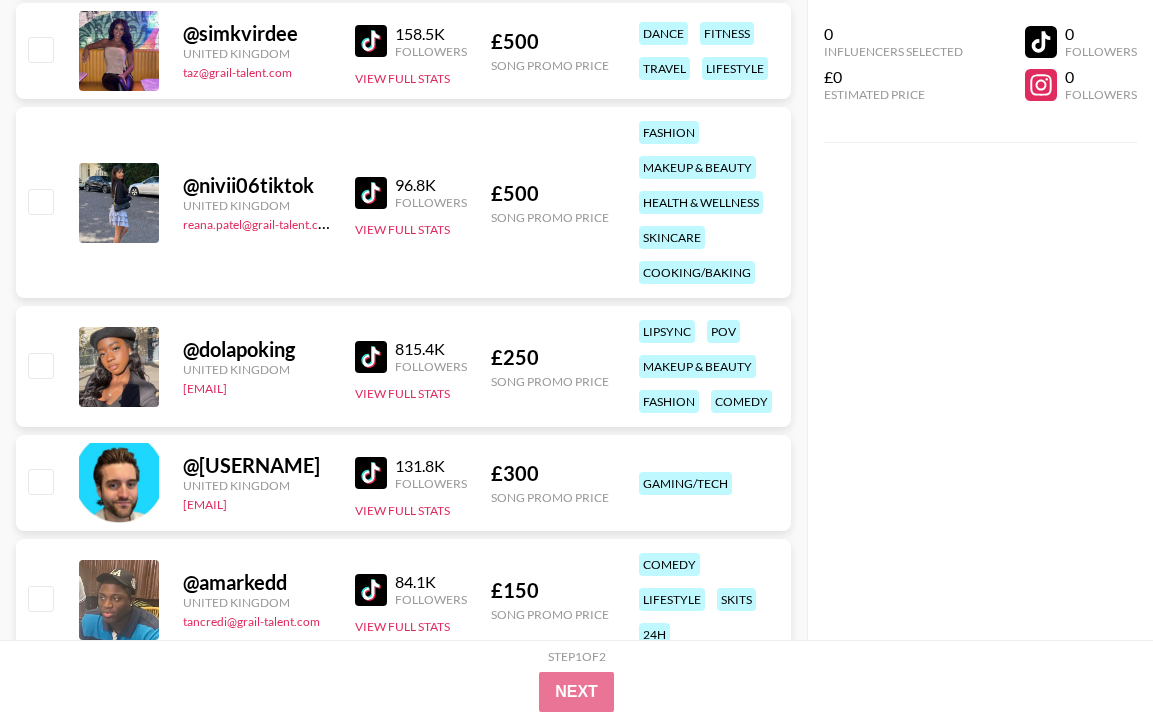 scroll, scrollTop: 37040, scrollLeft: 0, axis: vertical 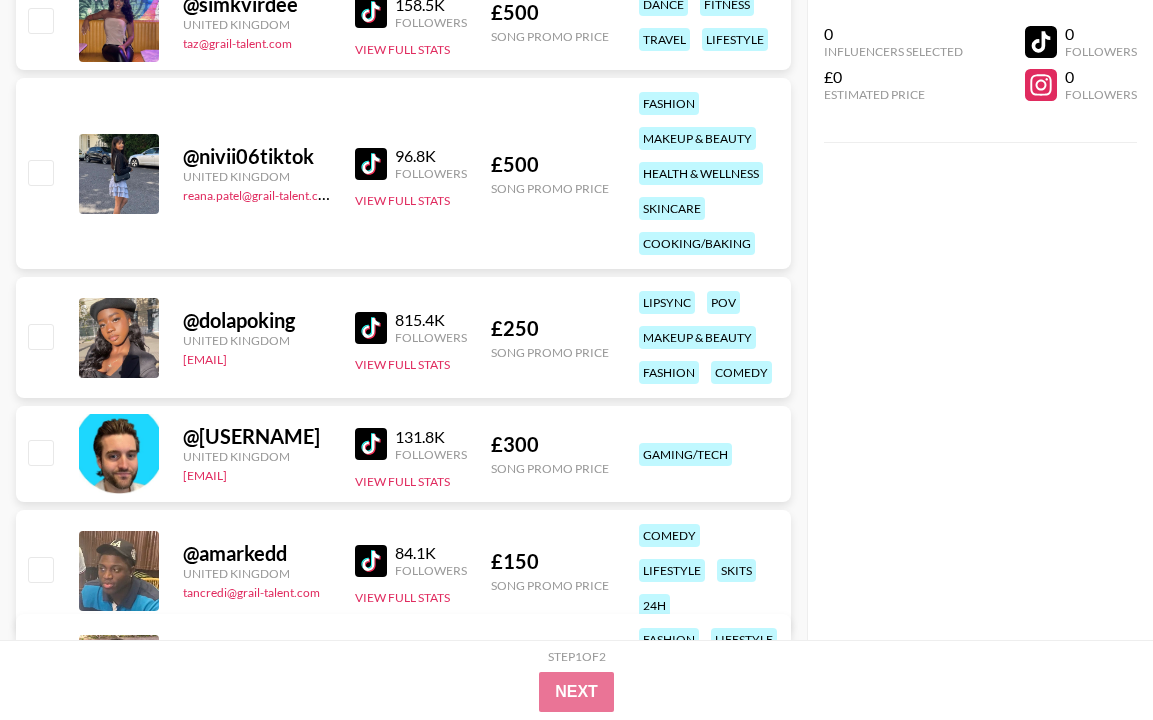 click at bounding box center (371, 328) 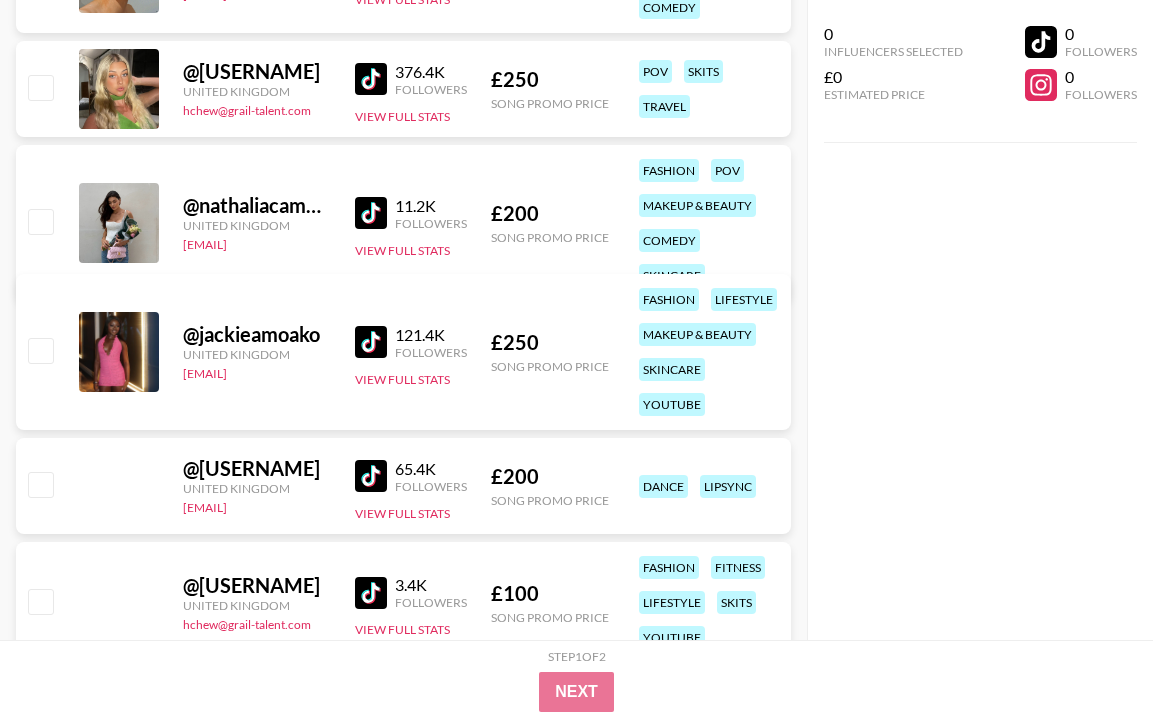 scroll, scrollTop: 40720, scrollLeft: 0, axis: vertical 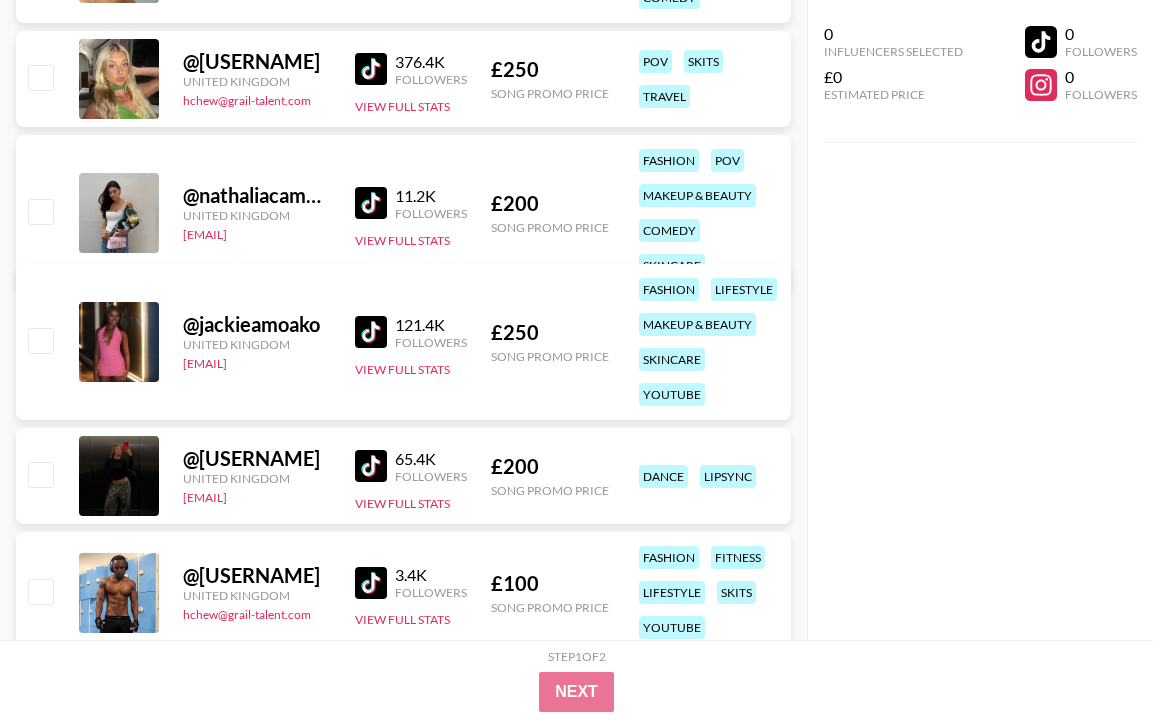 click at bounding box center [371, 332] 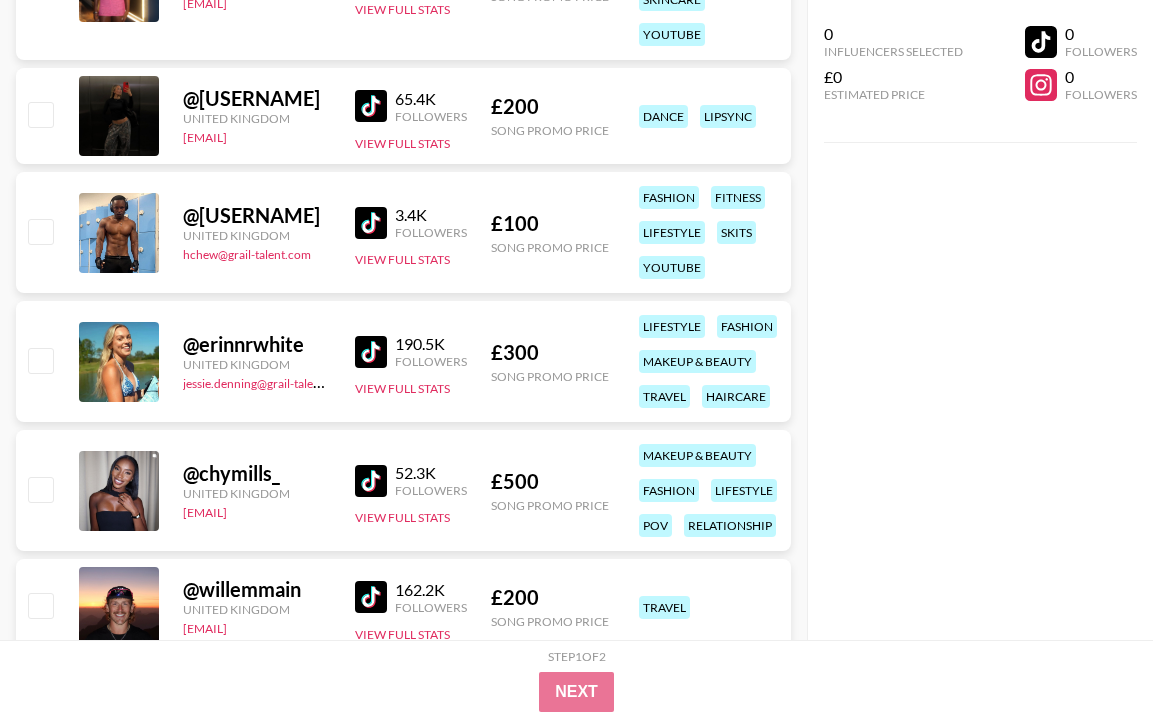 scroll, scrollTop: 41120, scrollLeft: 0, axis: vertical 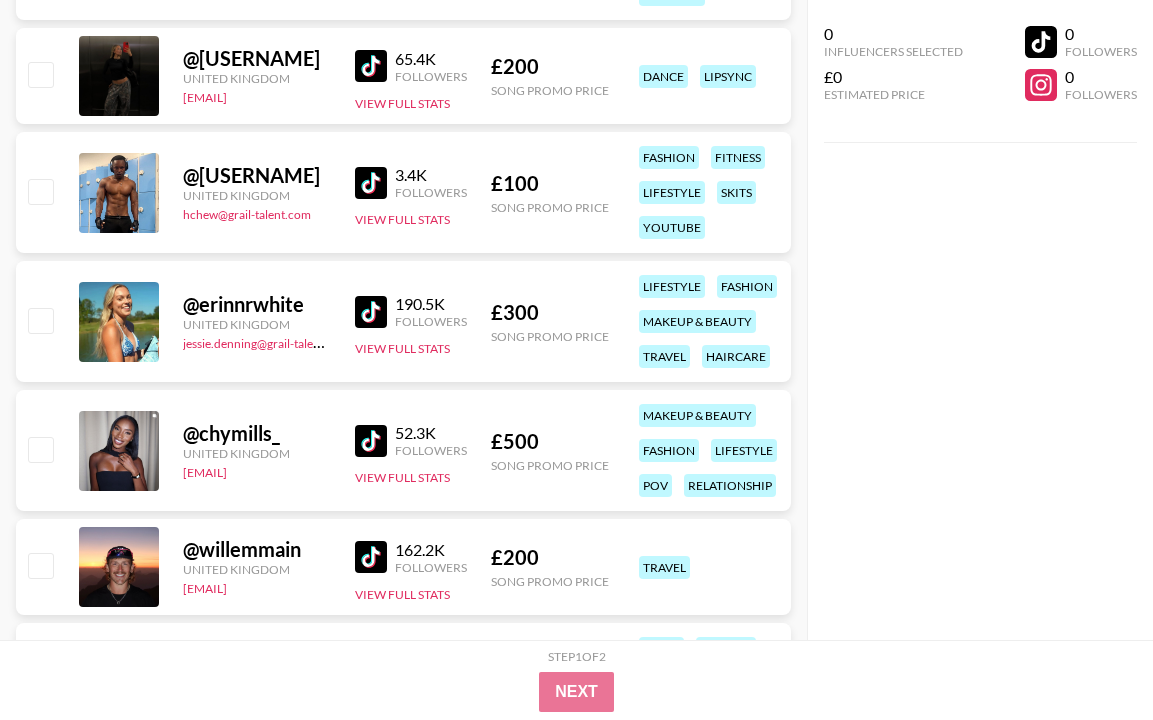 click at bounding box center (371, 441) 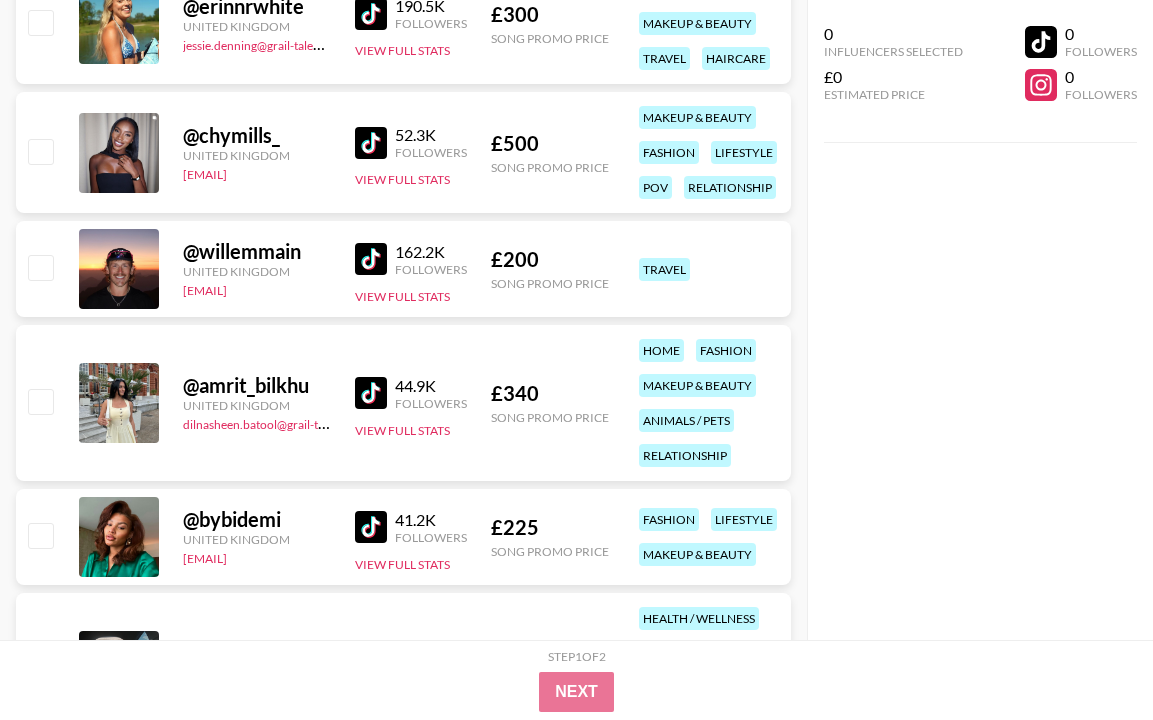 scroll, scrollTop: 41440, scrollLeft: 0, axis: vertical 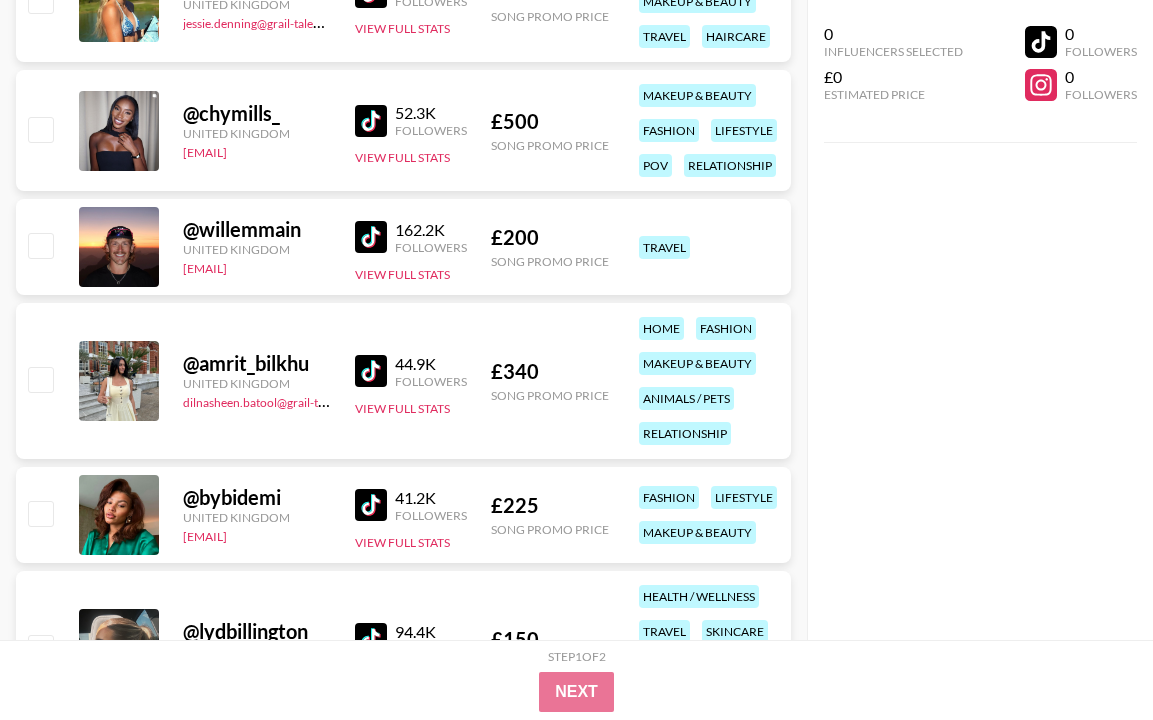 click at bounding box center [371, 505] 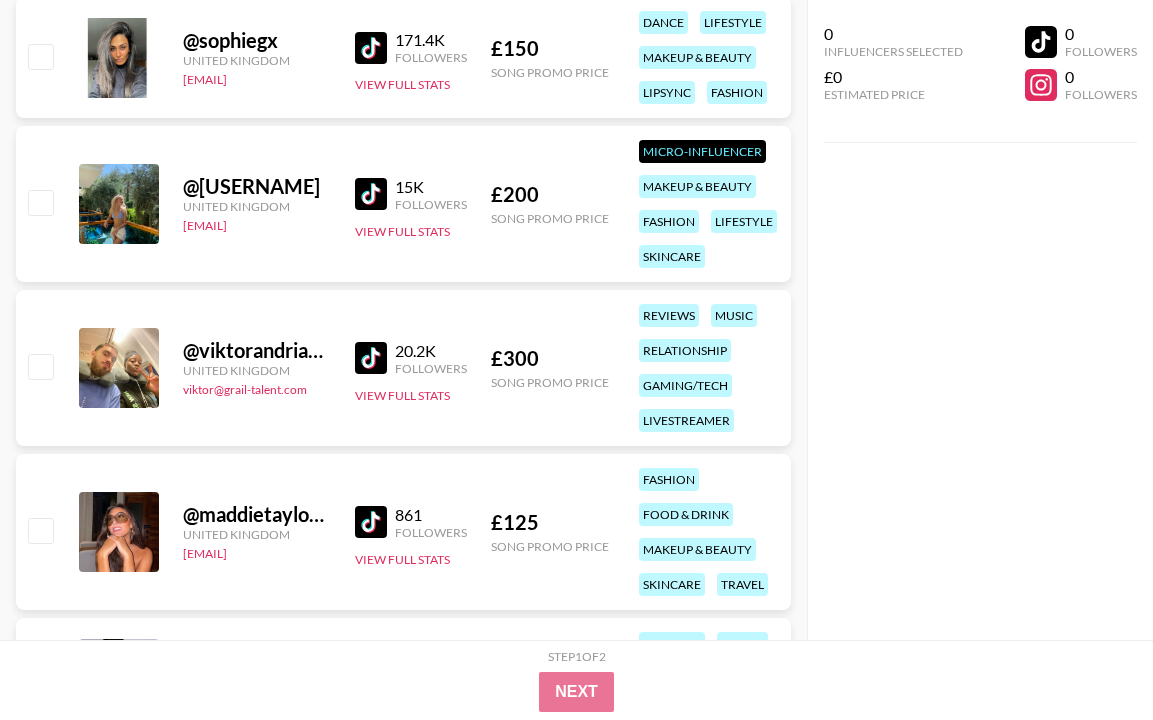 scroll, scrollTop: 45240, scrollLeft: 0, axis: vertical 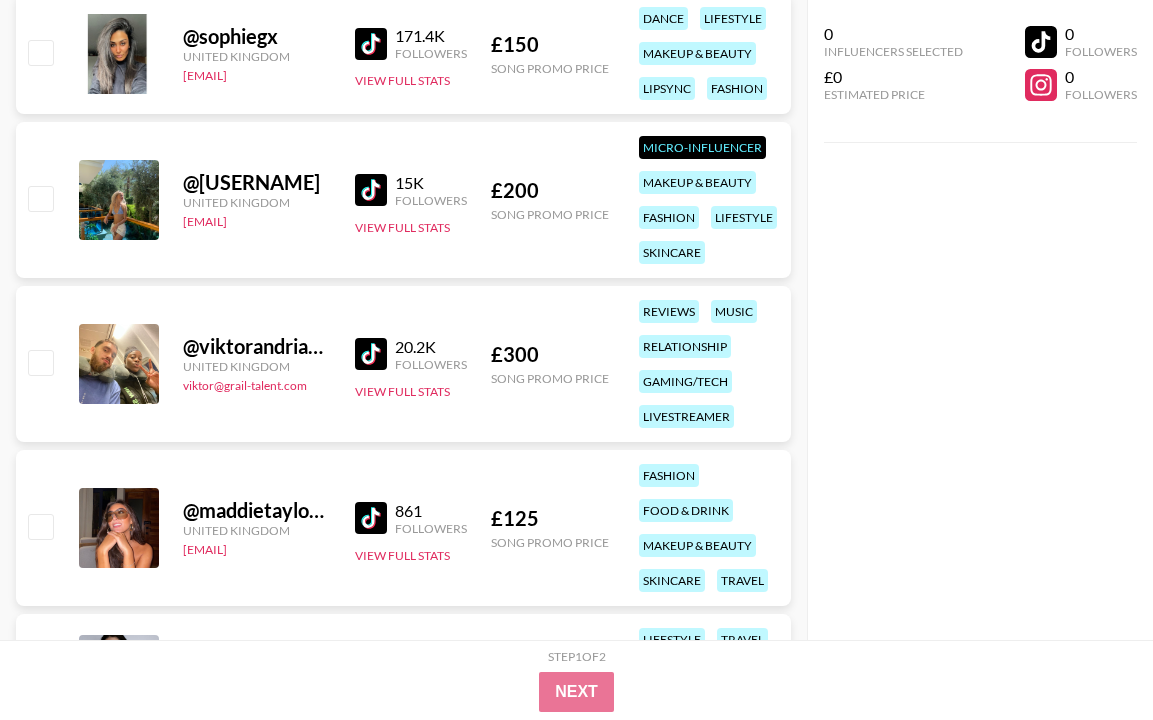 click at bounding box center [371, 354] 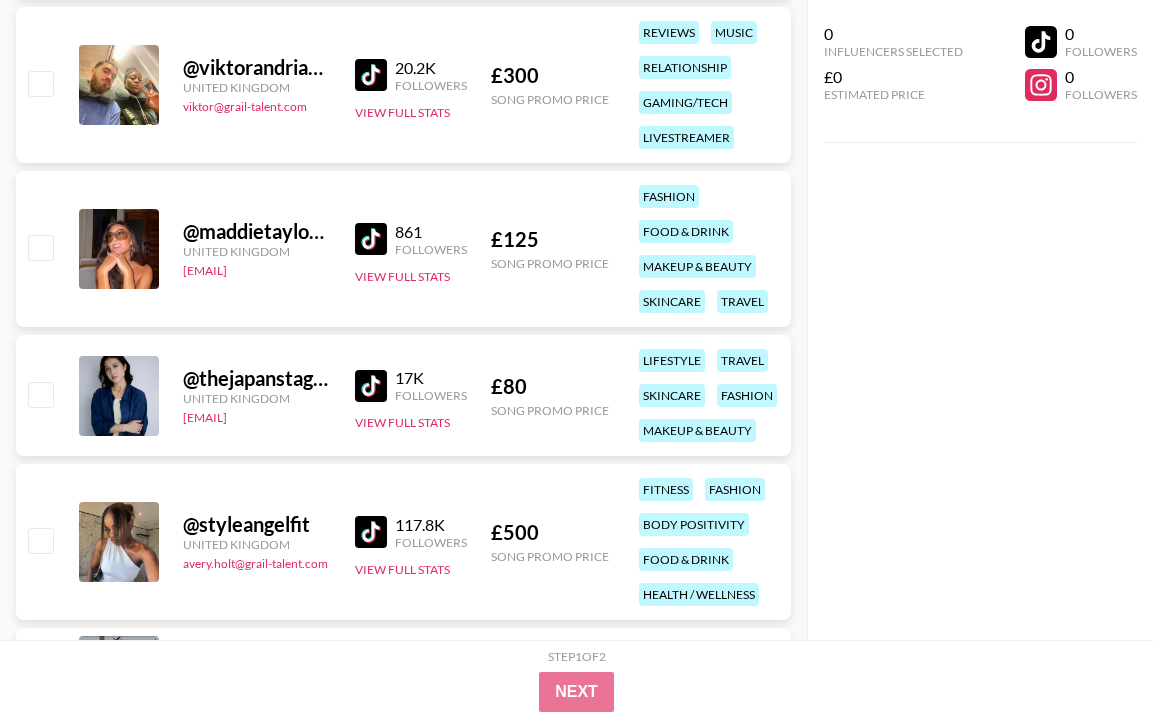 scroll, scrollTop: 45520, scrollLeft: 0, axis: vertical 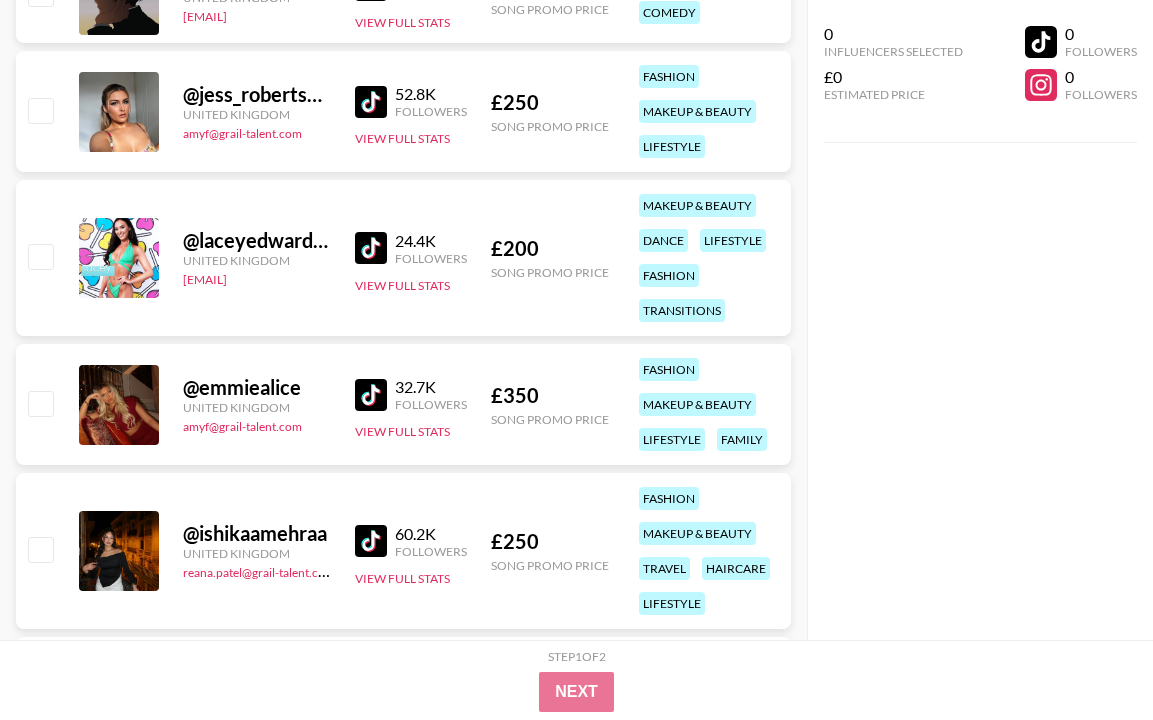 click at bounding box center [371, 248] 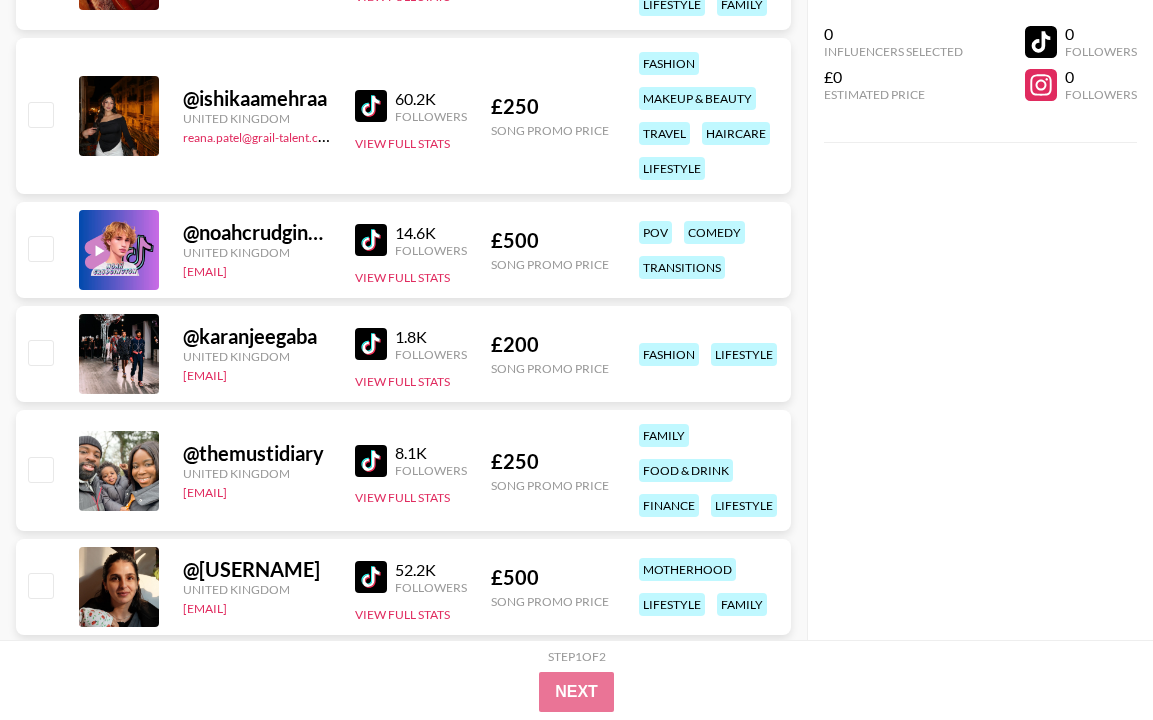 scroll, scrollTop: 46640, scrollLeft: 0, axis: vertical 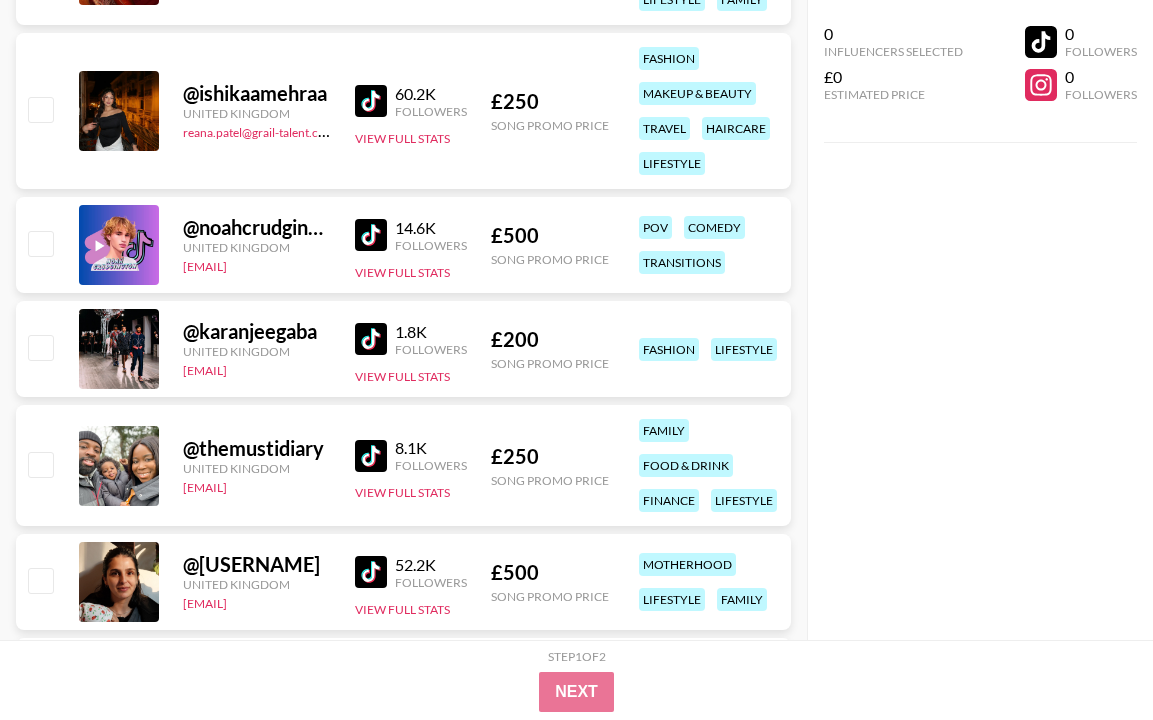click at bounding box center (371, 456) 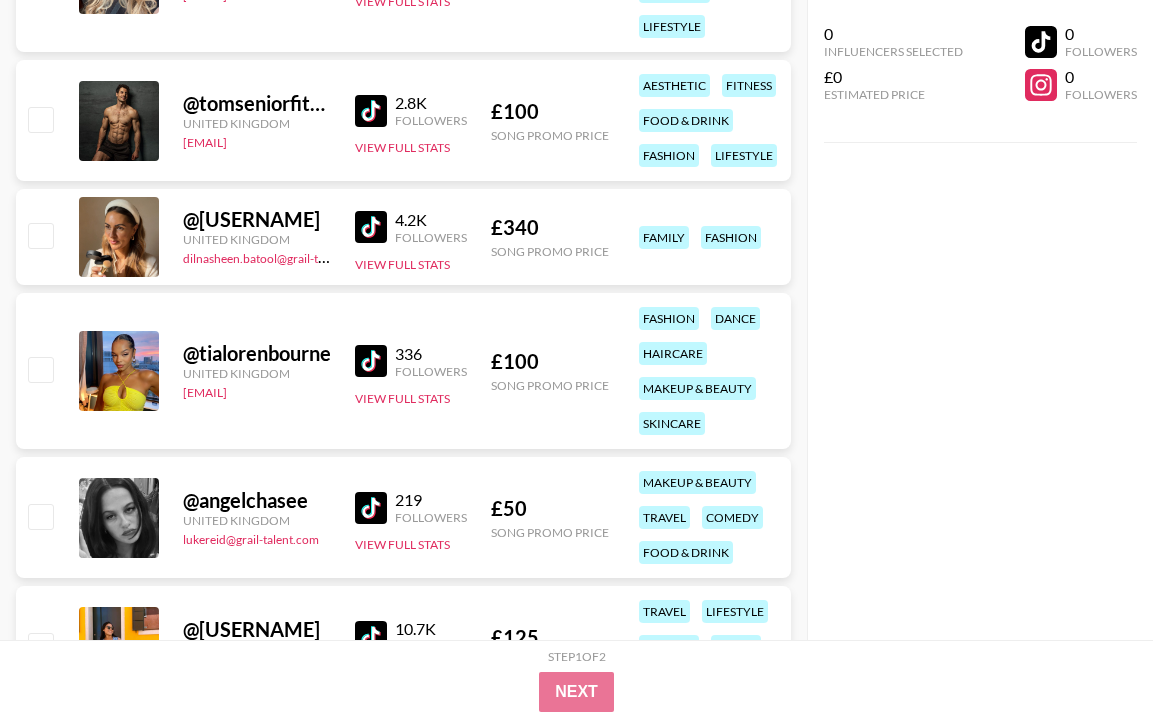 scroll, scrollTop: 50440, scrollLeft: 0, axis: vertical 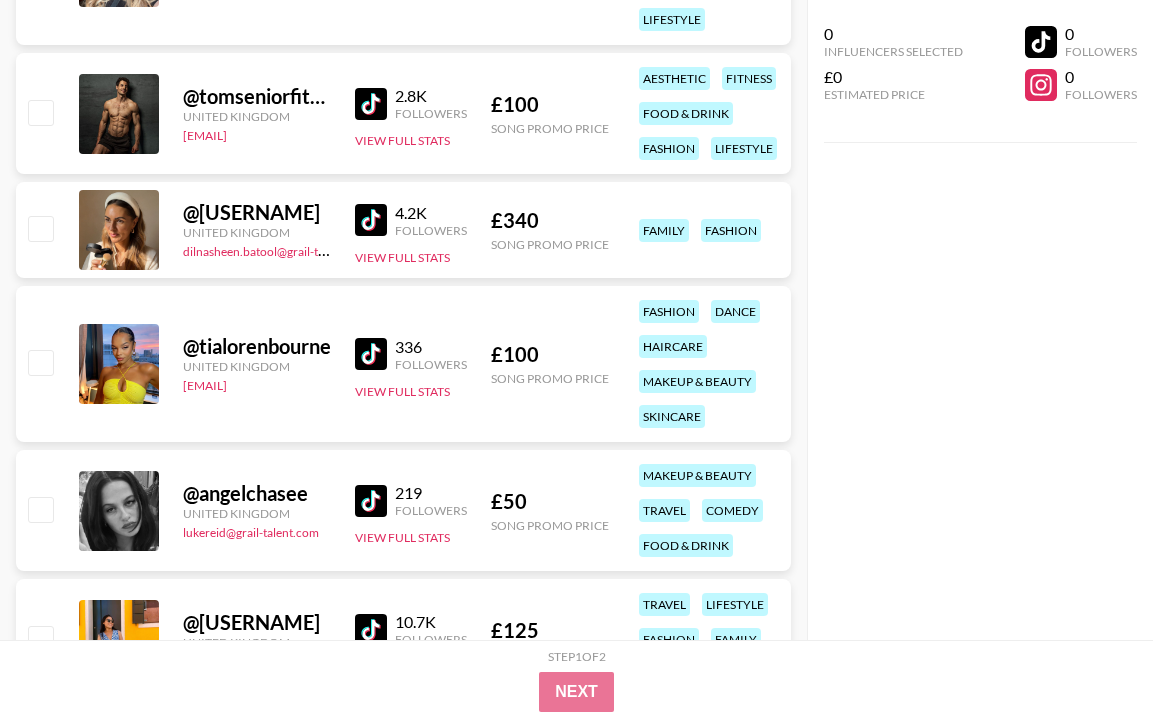 click at bounding box center [371, 354] 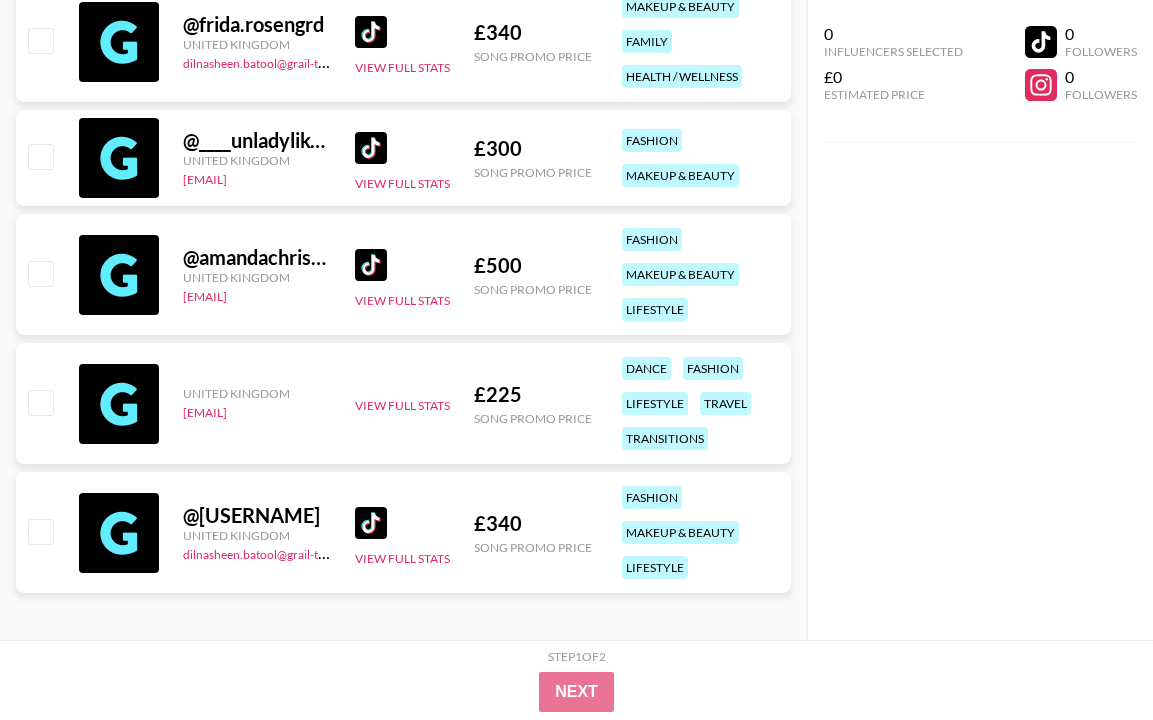 scroll, scrollTop: 52773, scrollLeft: 0, axis: vertical 